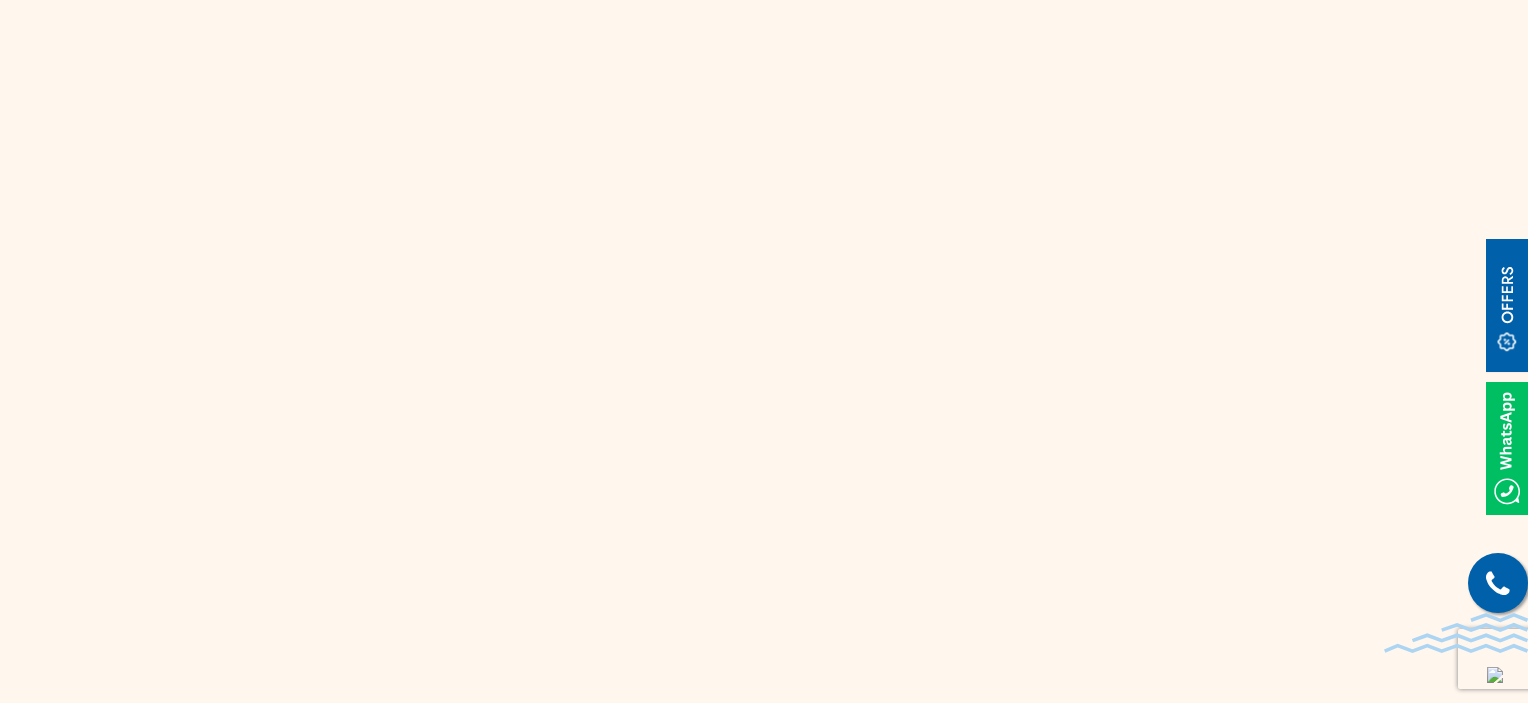 scroll, scrollTop: 5291, scrollLeft: 0, axis: vertical 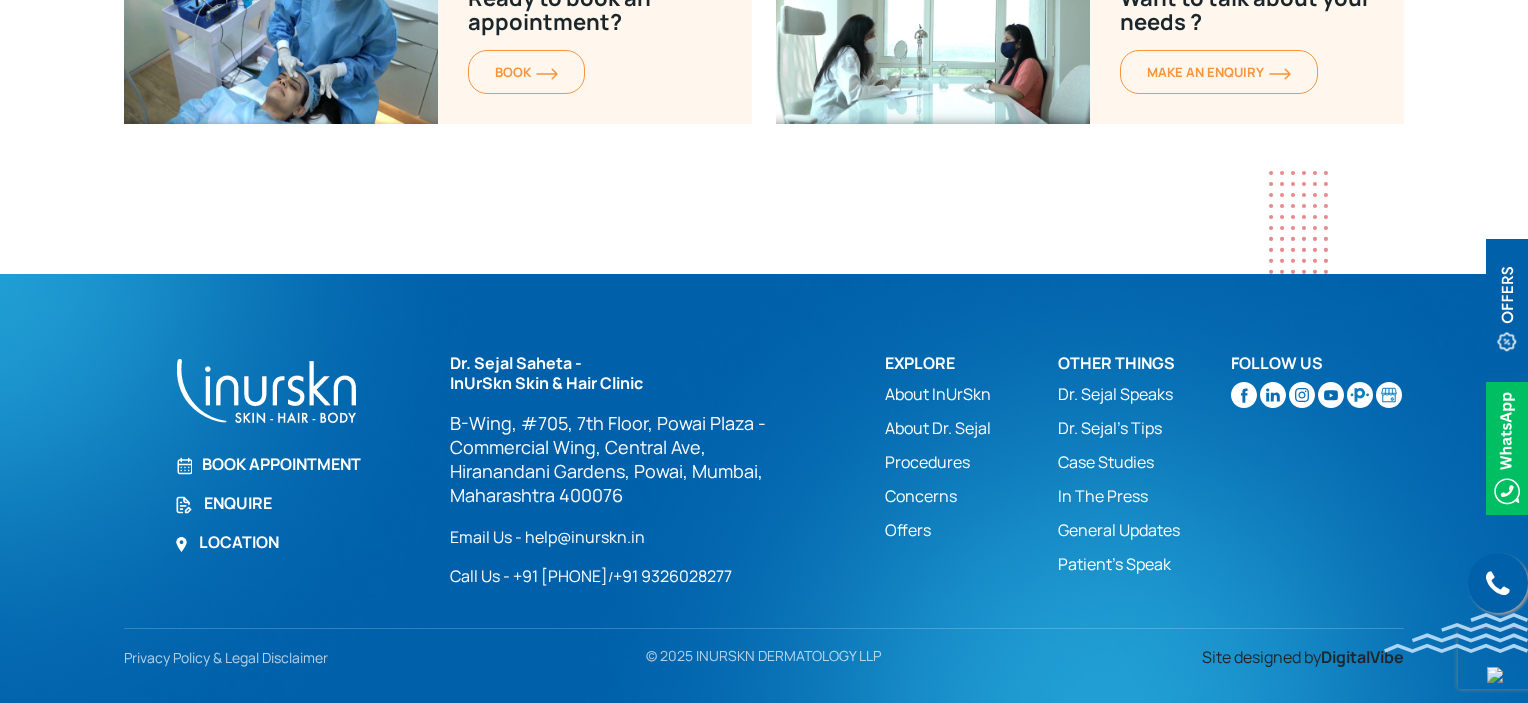 drag, startPoint x: 655, startPoint y: 381, endPoint x: 440, endPoint y: 356, distance: 216.44861 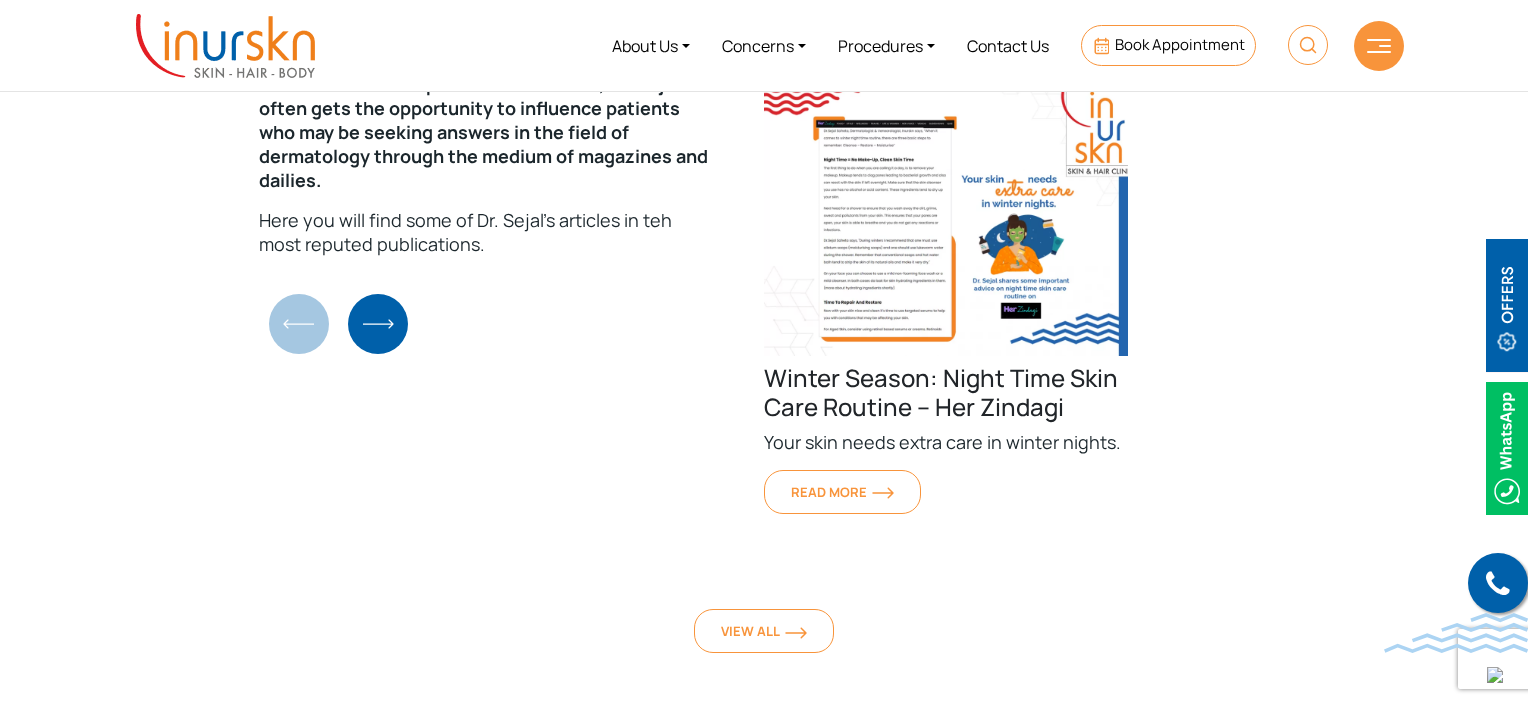 scroll, scrollTop: 4091, scrollLeft: 0, axis: vertical 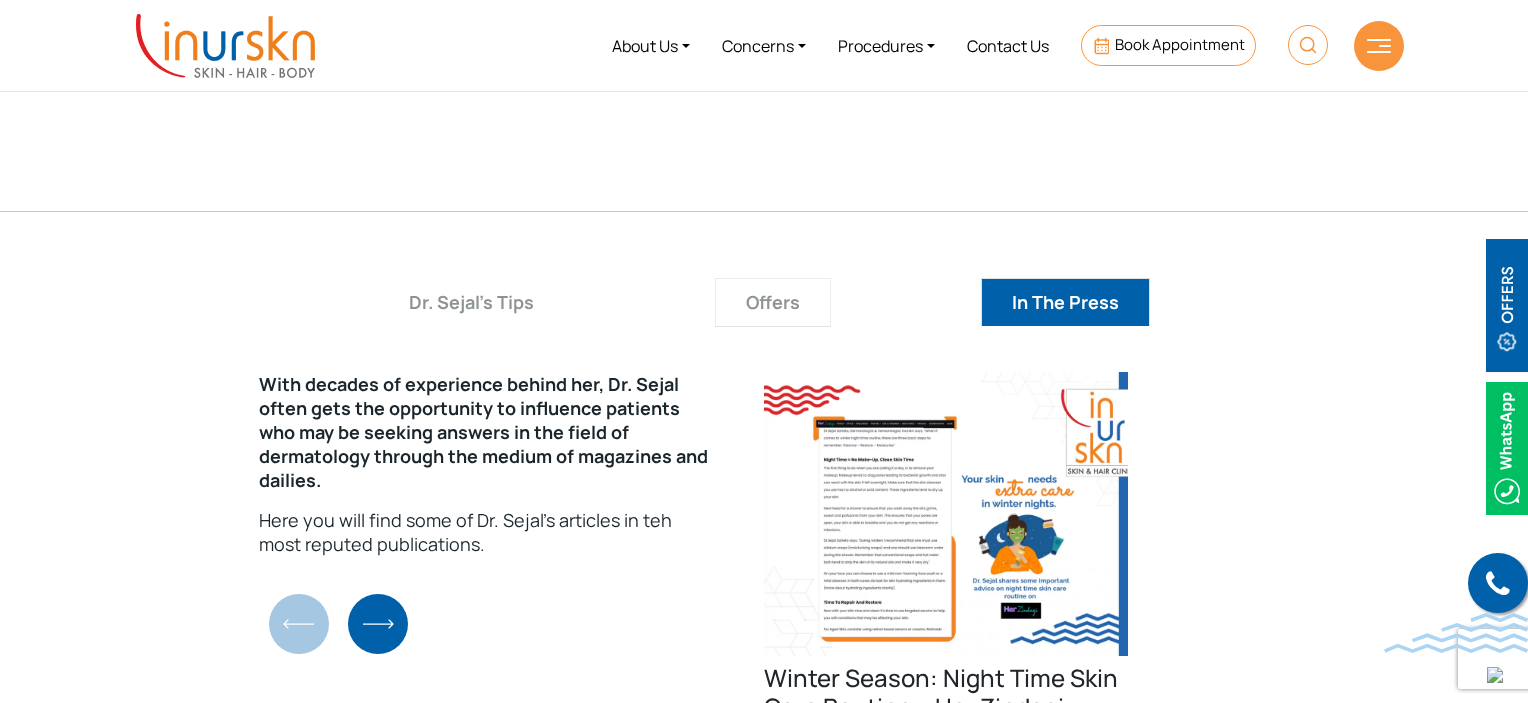 click on "Offers" at bounding box center (773, 302) 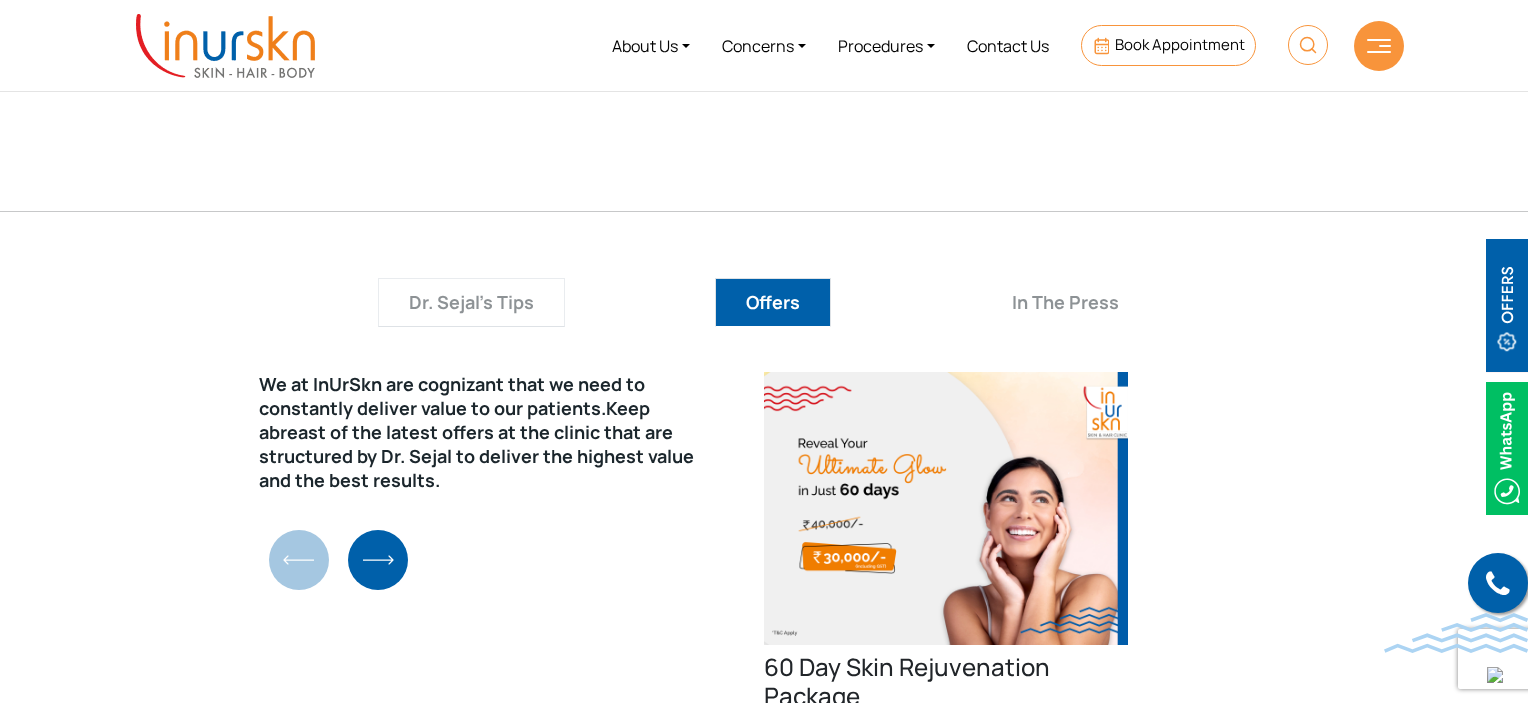 click on "Dr. Sejal's Tips" at bounding box center [471, 302] 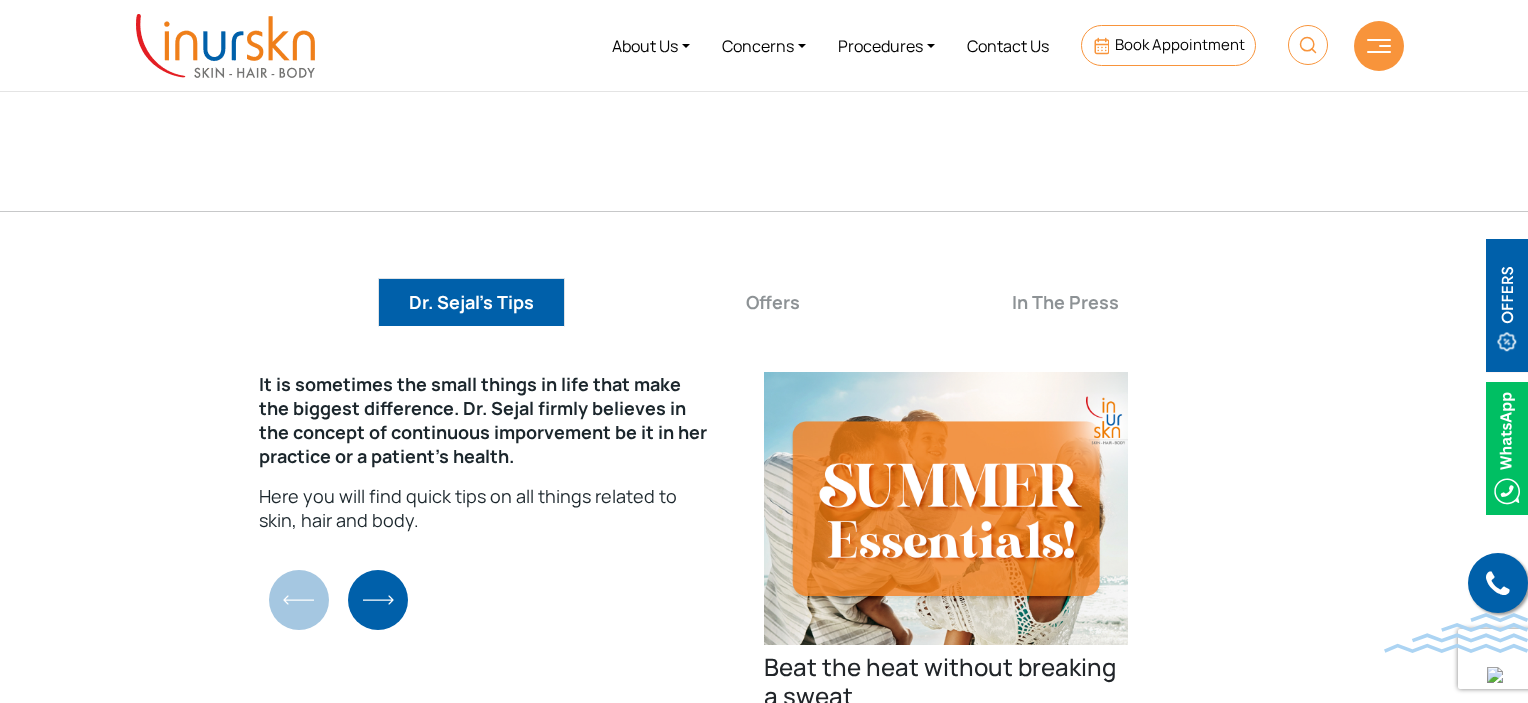 click on "Dr. Sejal's Tips
Offers
In The Press" at bounding box center [764, 317] 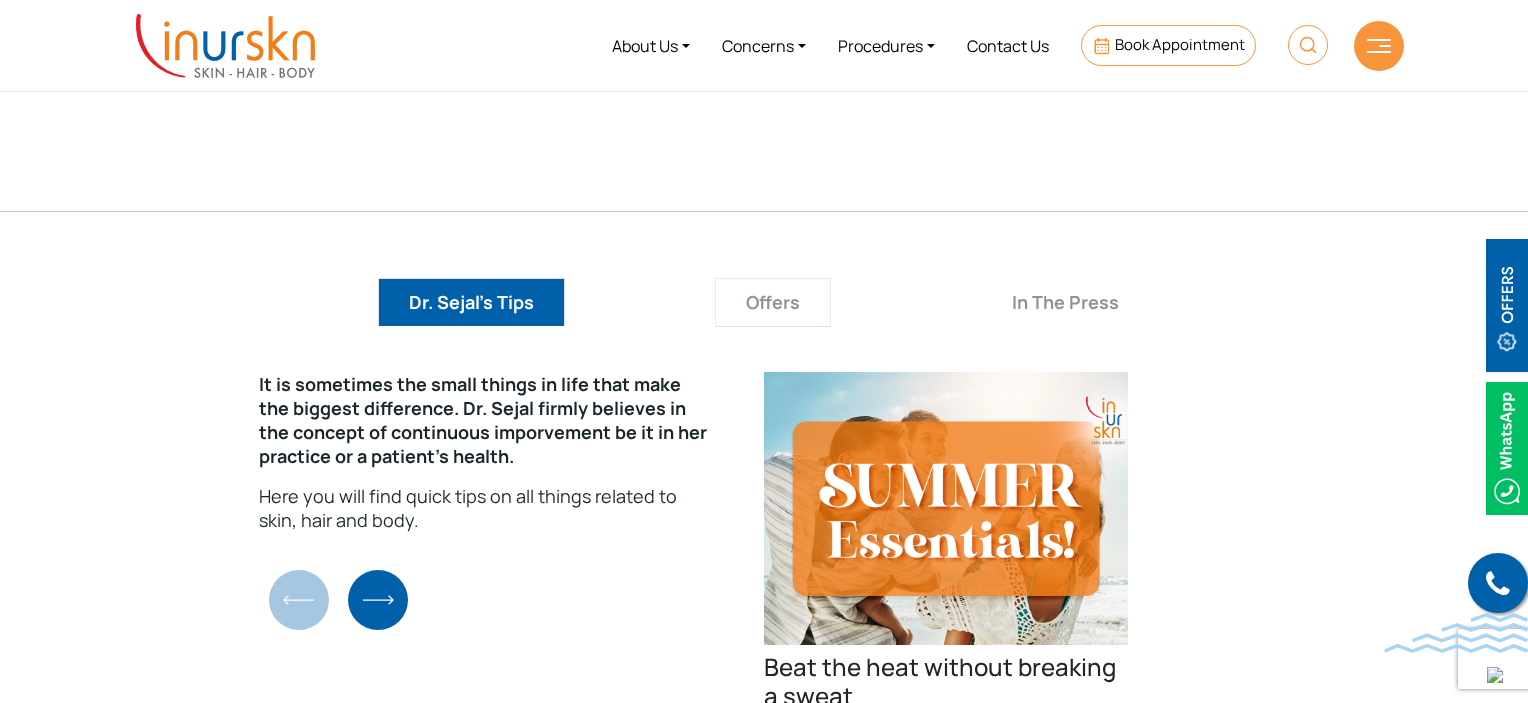click on "Offers" at bounding box center [773, 302] 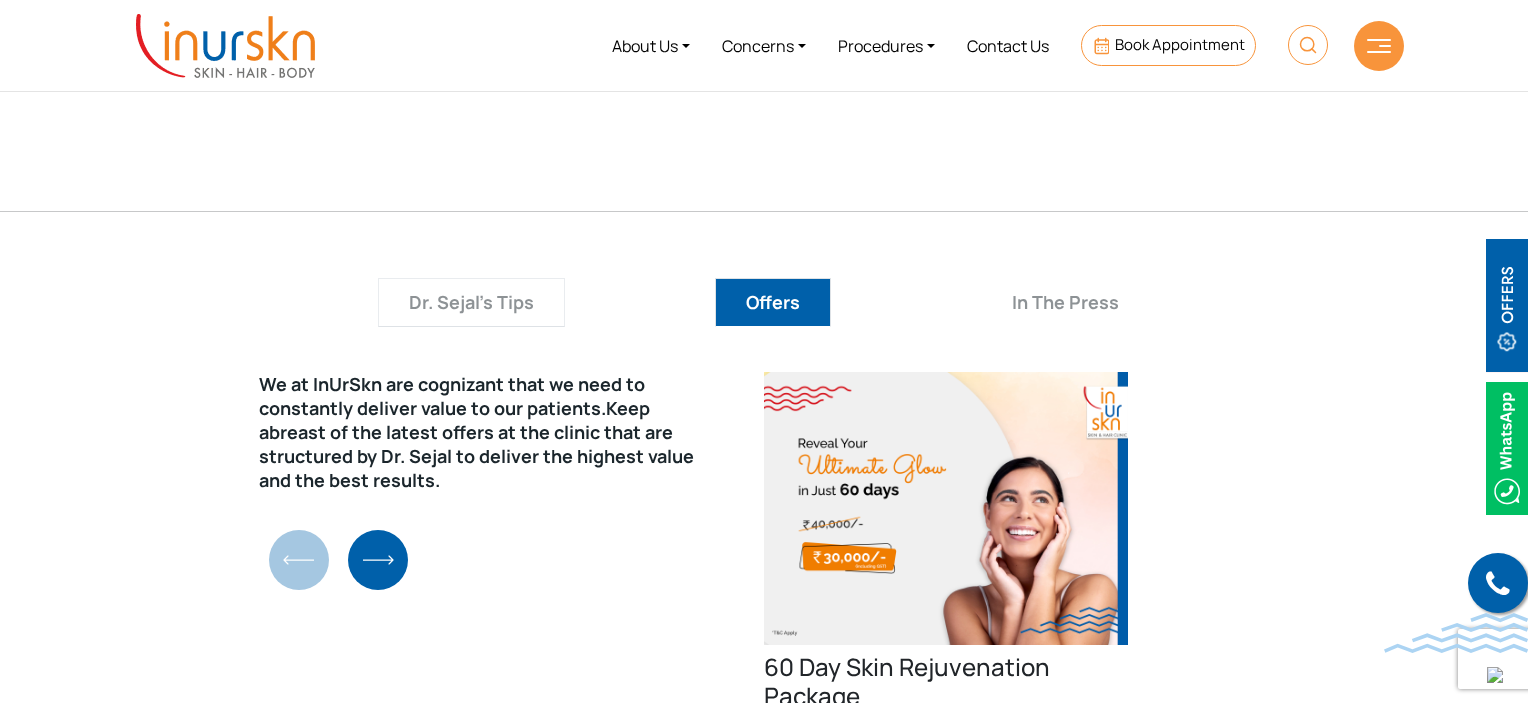 click on "Dr. Sejal's Tips" at bounding box center [471, 302] 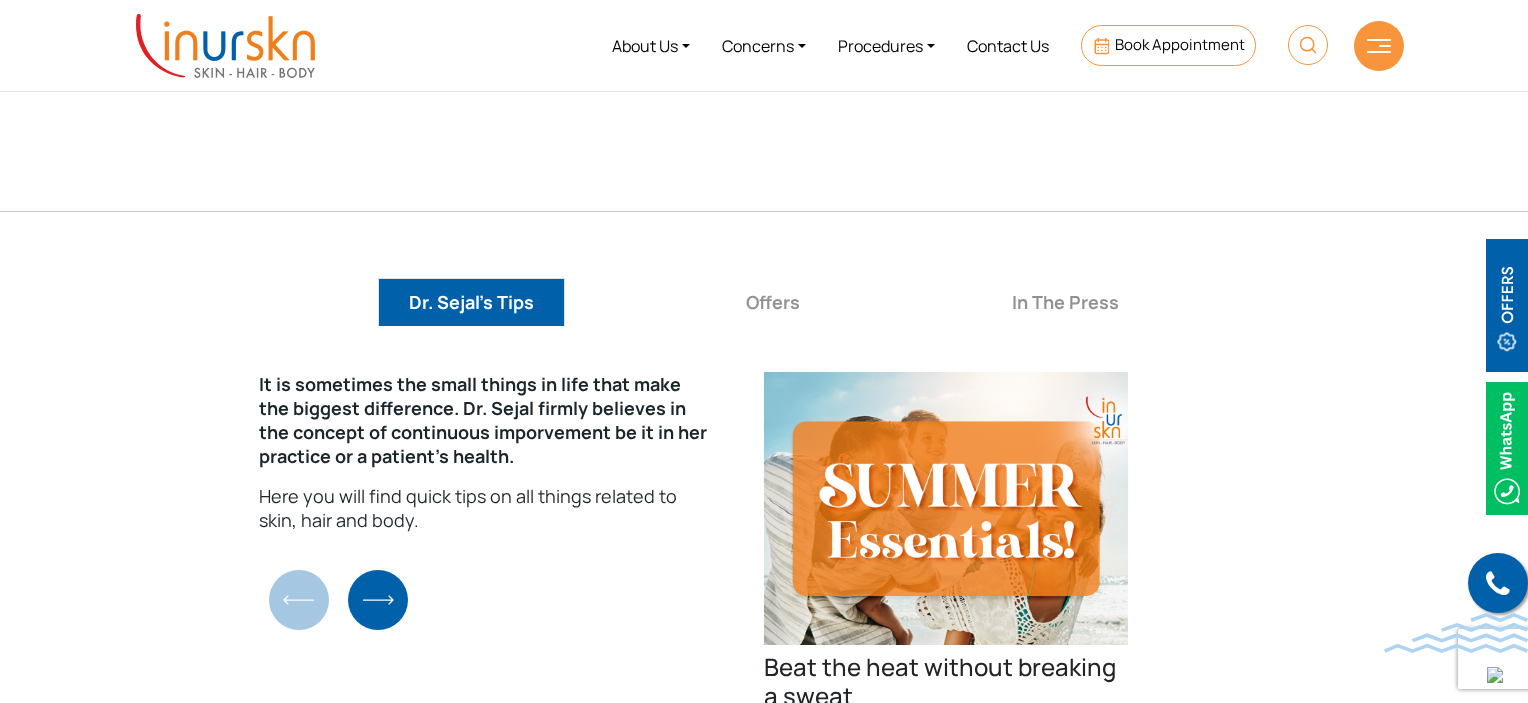 click at bounding box center [378, 600] 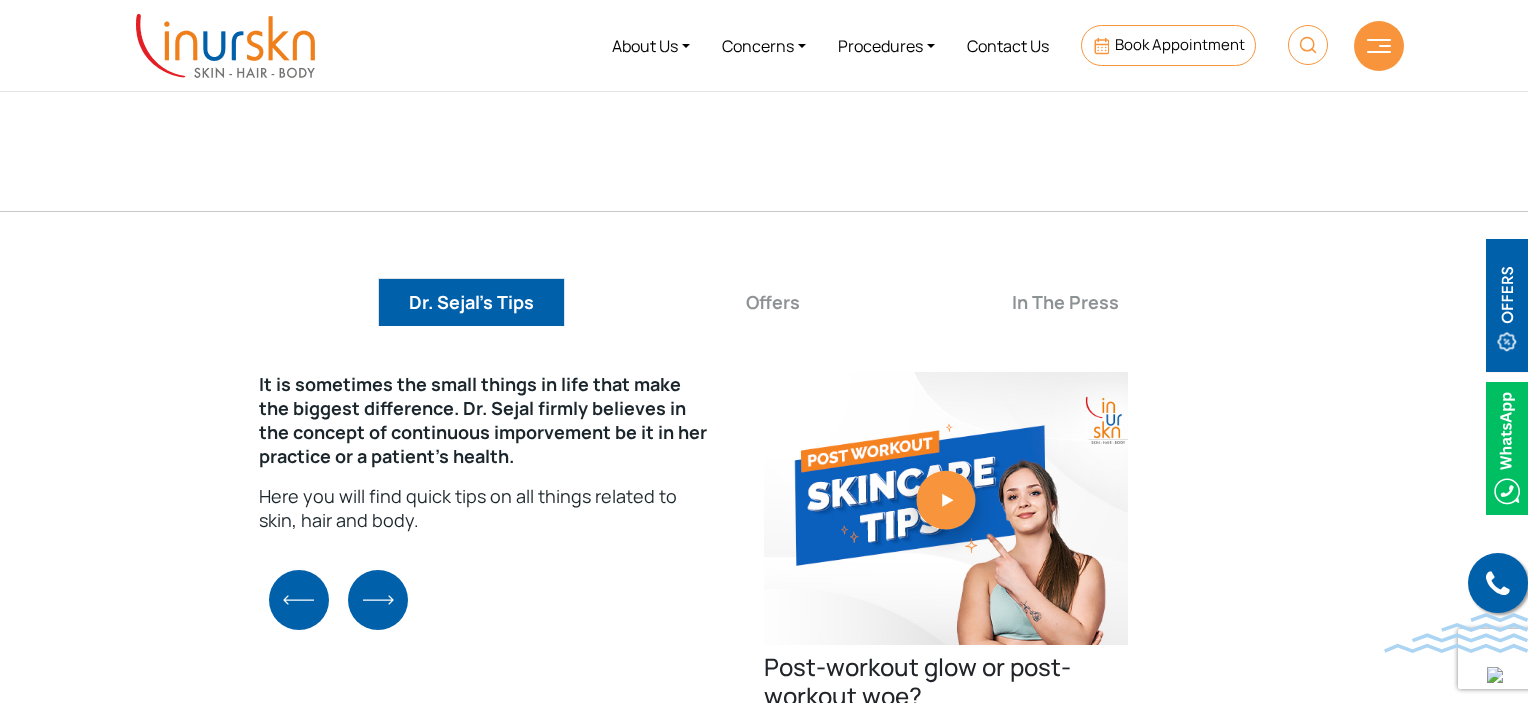 click at bounding box center [378, 600] 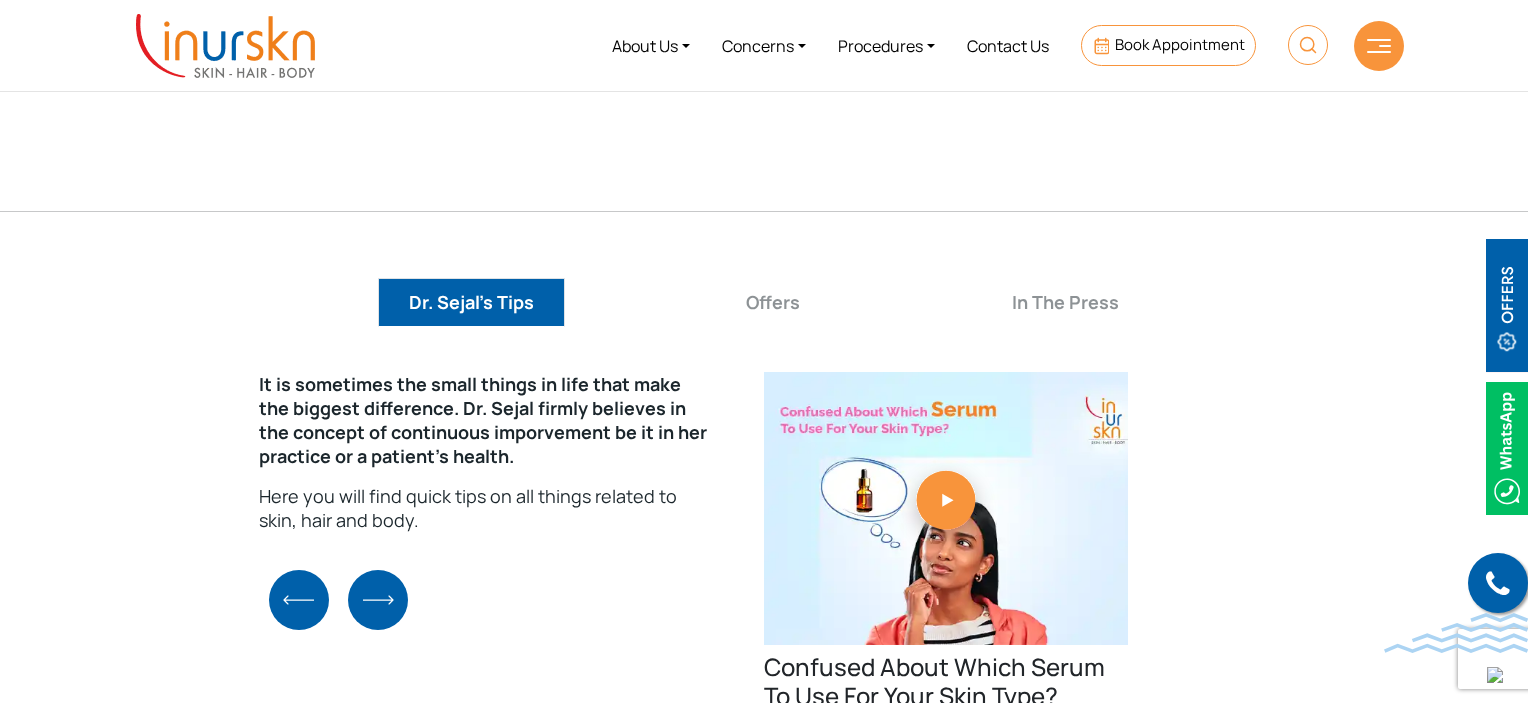 click at bounding box center (378, 600) 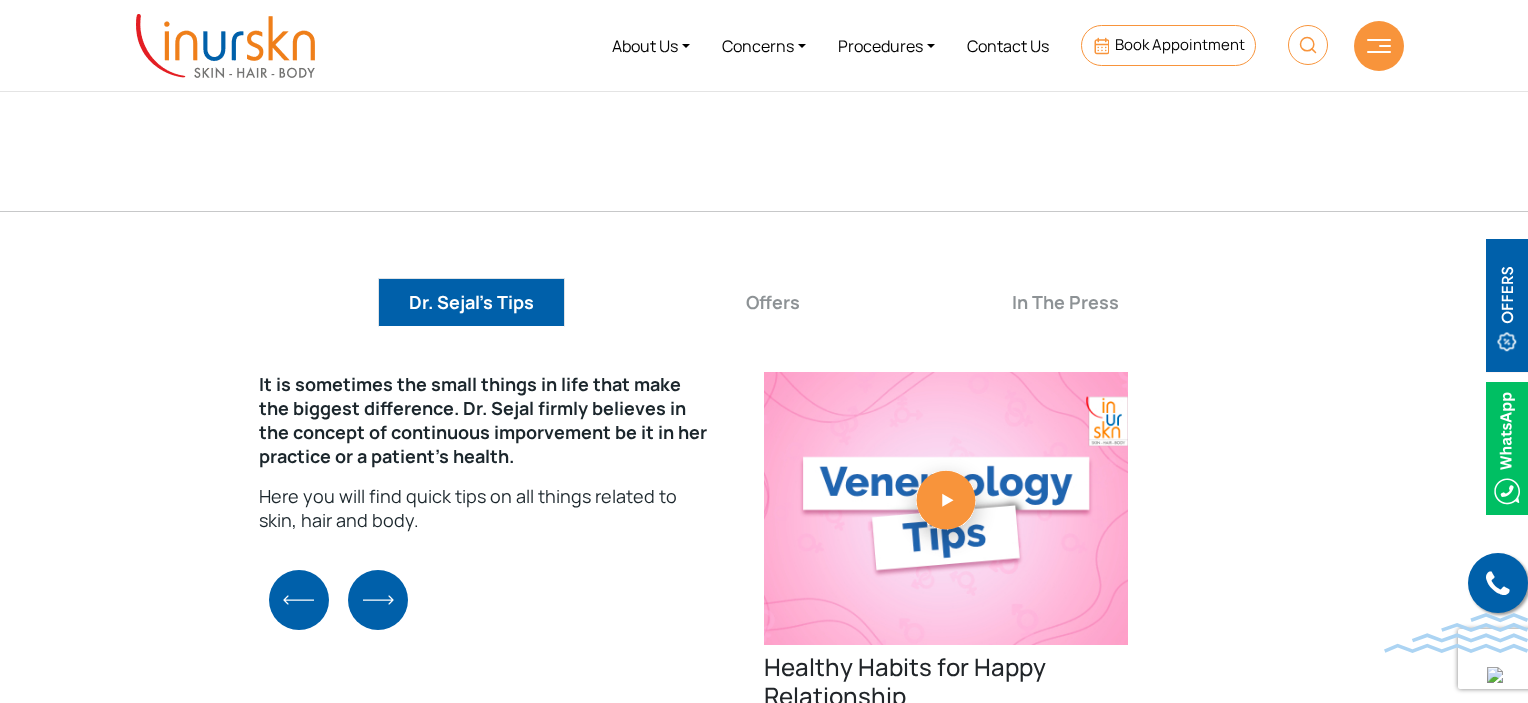 click at bounding box center (378, 600) 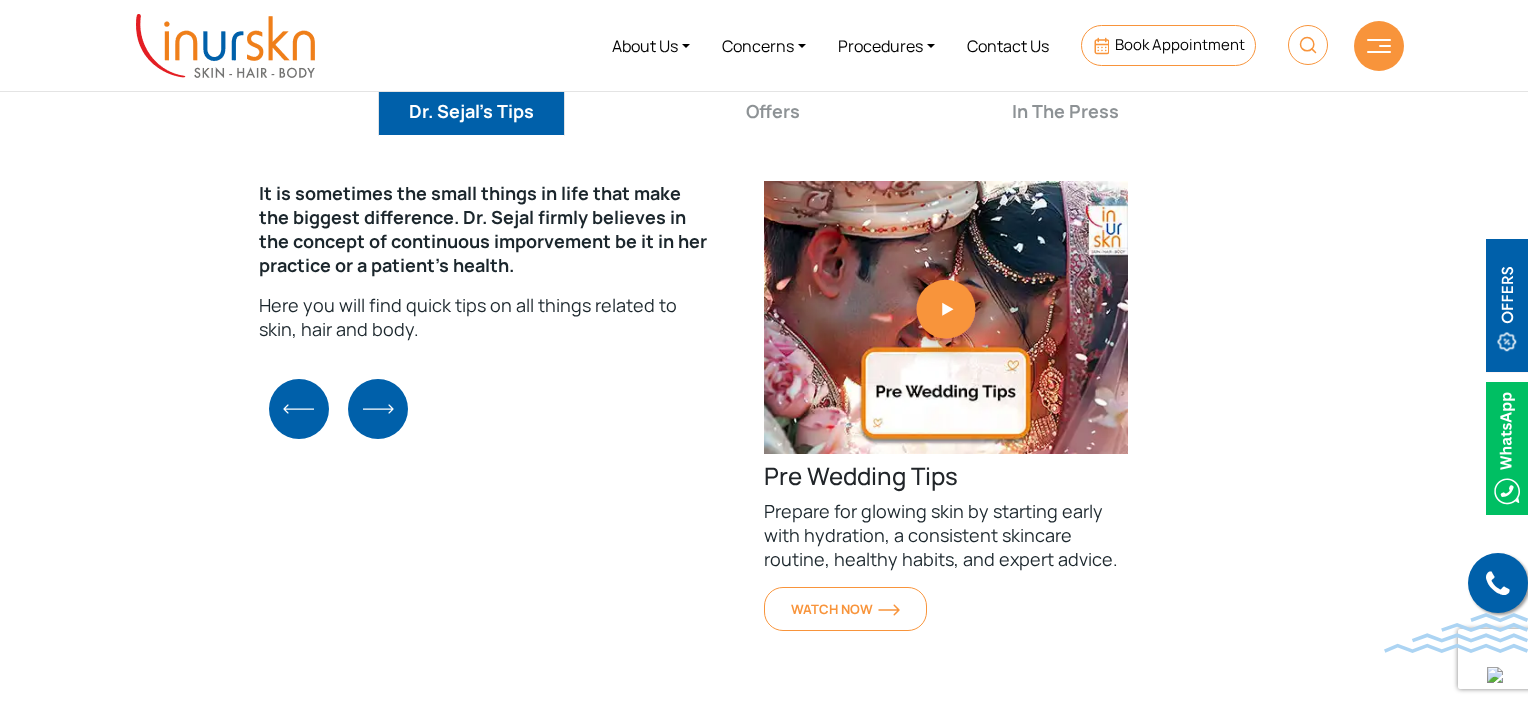 scroll, scrollTop: 4339, scrollLeft: 0, axis: vertical 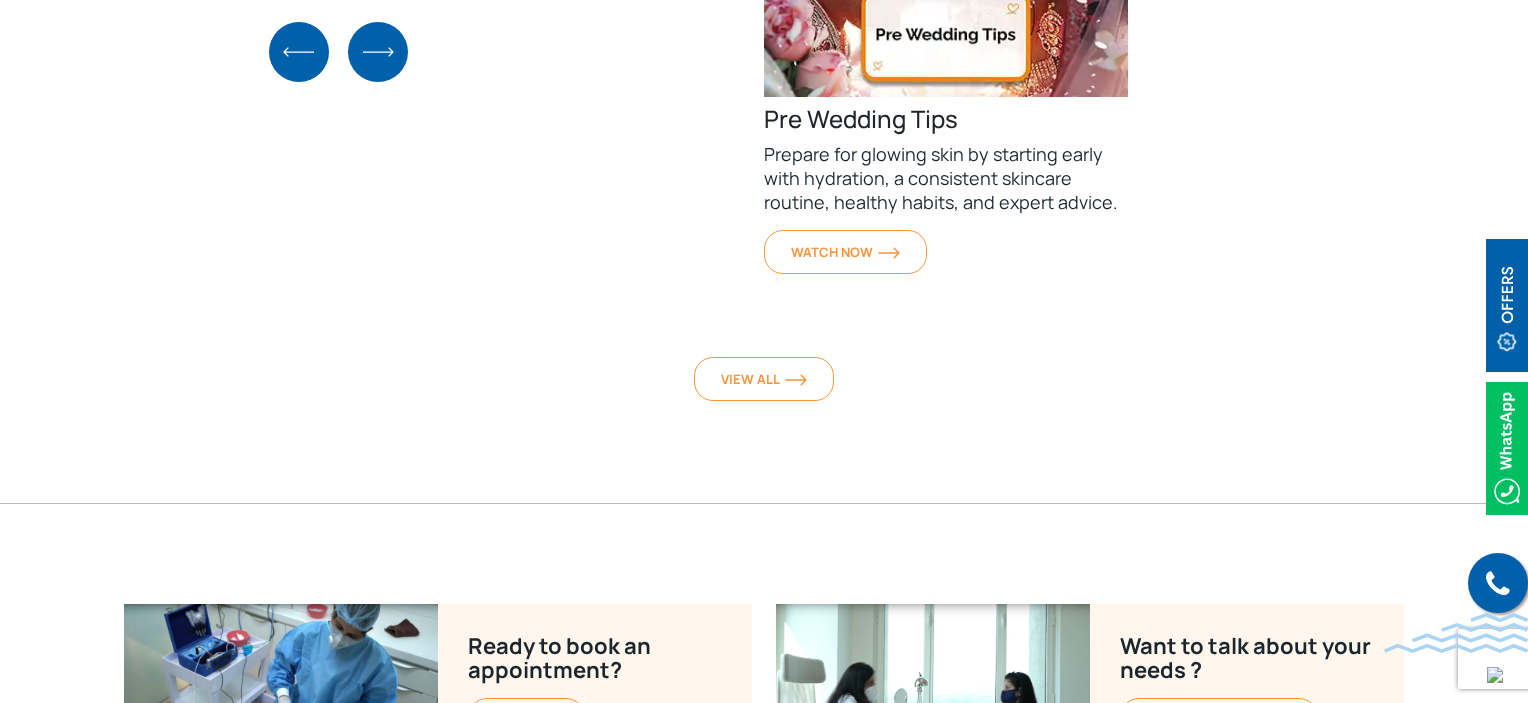 click on "It is sometimes the small things in life that make the biggest difference. Dr. Sejal firmly believes in the concept of continuous imporvement be it in her practice or a patient's health.
Here you will find quick tips on all things related to skin, hair and body.
Beat the heat without breaking a sweat
From protecting your skin from harmful UV rays to staying hydrated and fresh, these expert-backed tips will help you glow through the season.
Read More
Beat the heat without breaking a sweat
From protecting your skin from harmful UV rays to staying hydrated and fresh, these expert-backed tips will help you glow through the season.
Summer Essentials:
Sunglasses
Bottle of Water
Sunscreen
Moisturizer" at bounding box center [764, 115] 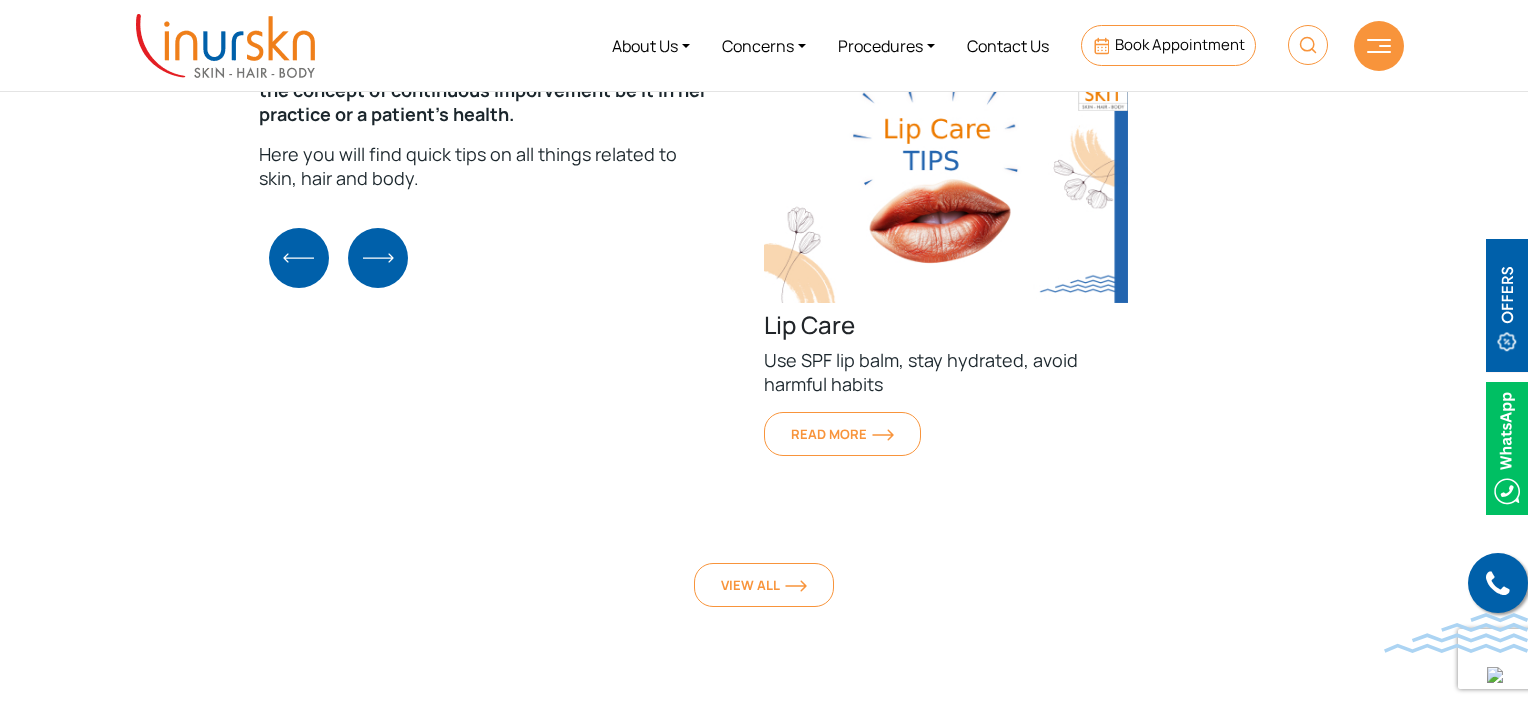 scroll, scrollTop: 4339, scrollLeft: 0, axis: vertical 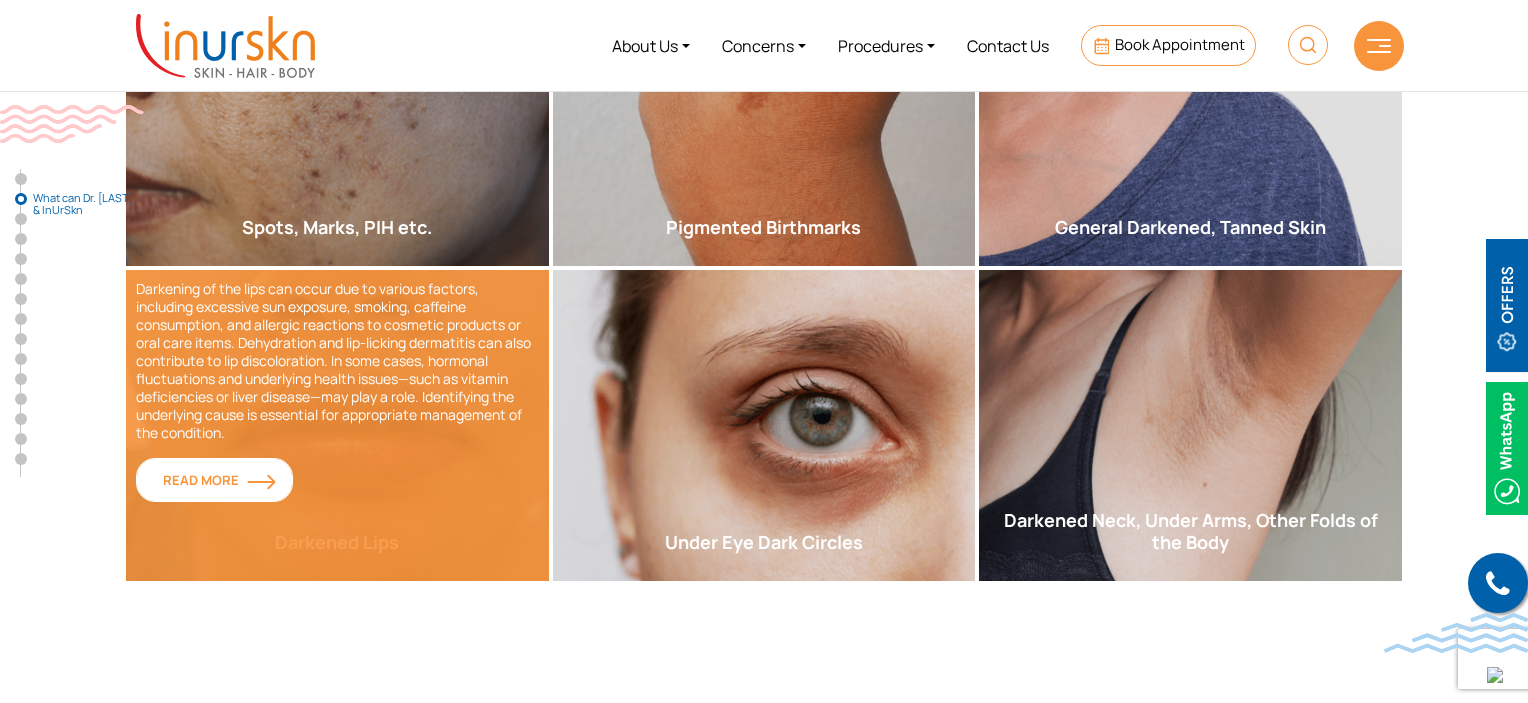 click on "Read More" at bounding box center [214, 480] 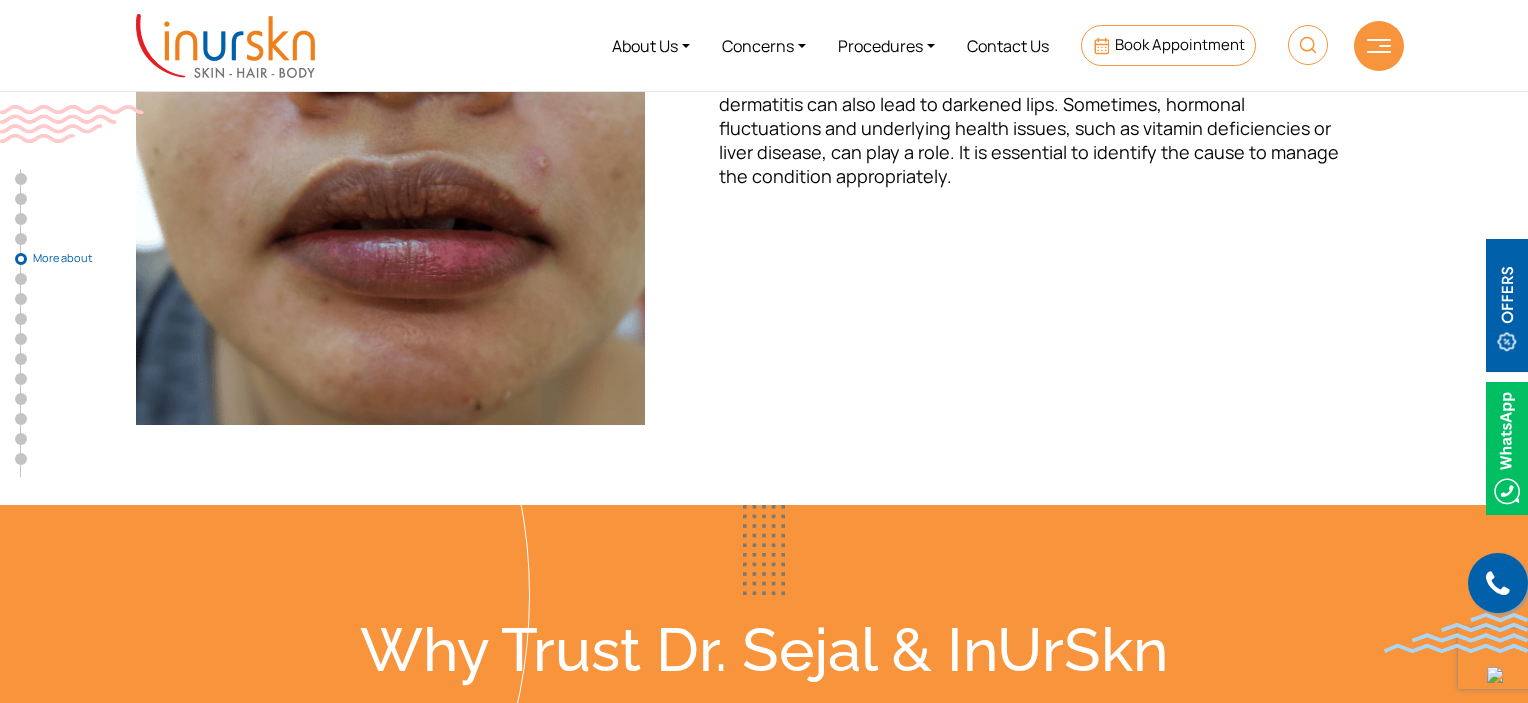 scroll, scrollTop: 4670, scrollLeft: 0, axis: vertical 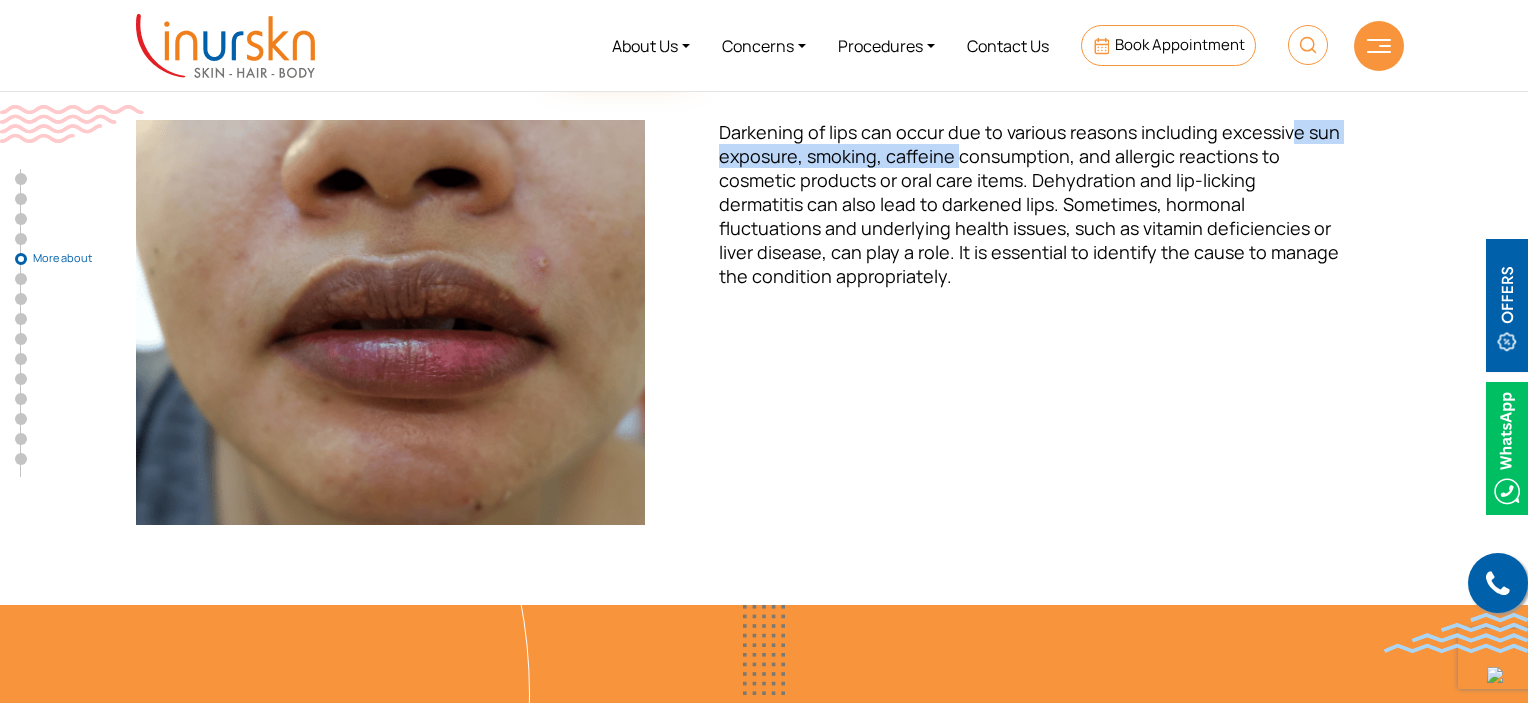 drag, startPoint x: 956, startPoint y: 142, endPoint x: 1291, endPoint y: 139, distance: 335.01343 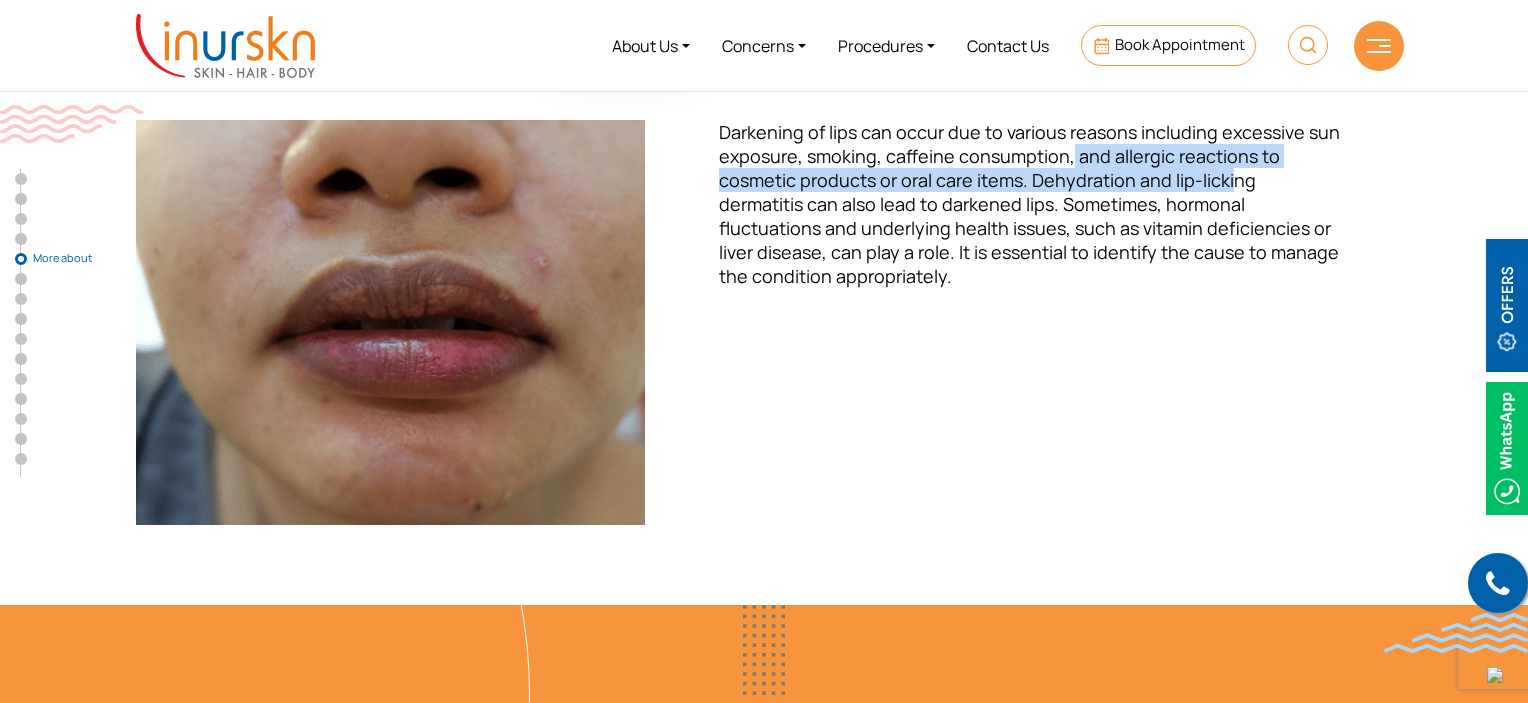 drag, startPoint x: 1067, startPoint y: 147, endPoint x: 1182, endPoint y: 183, distance: 120.50311 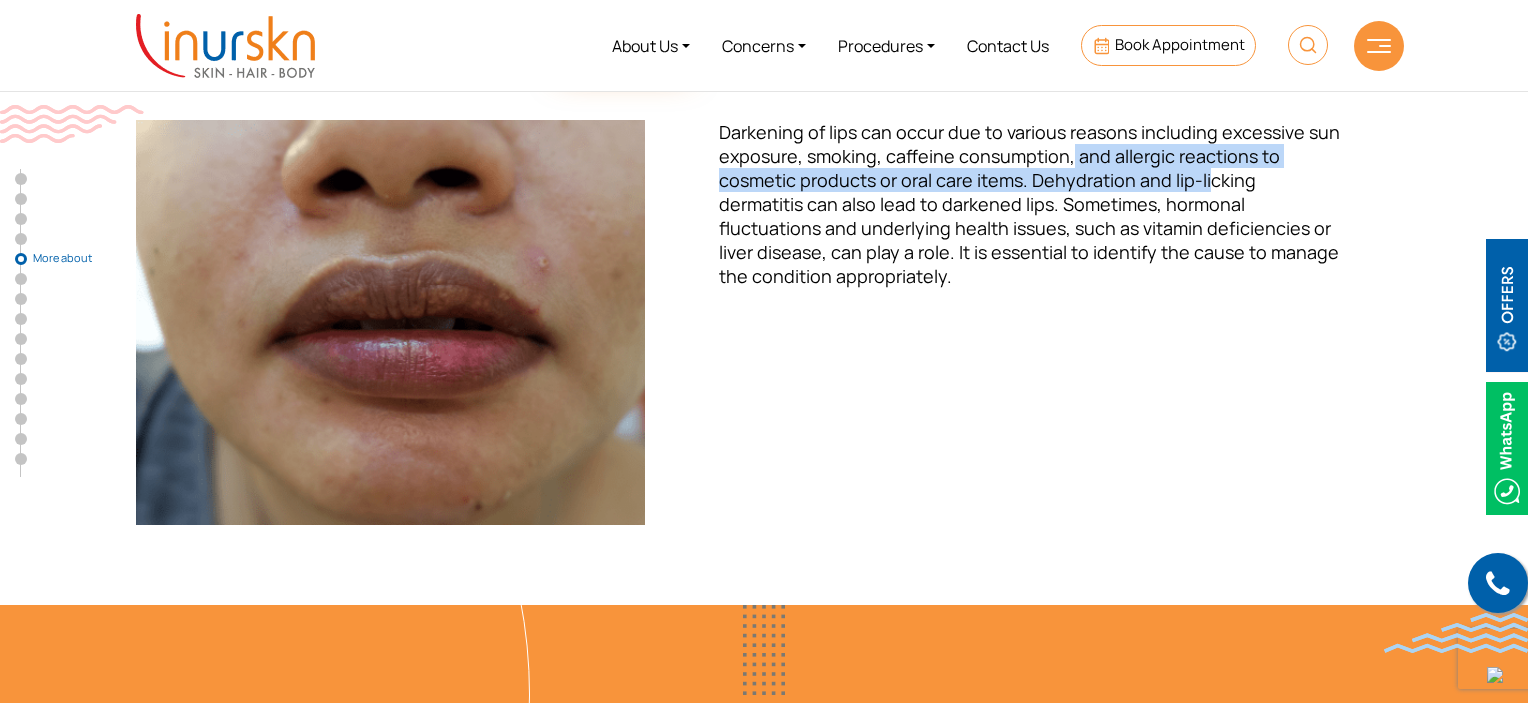 click on "Darkening of lips can occur due to various reasons including excessive sun exposure, smoking, caffeine consumption, and allergic reactions to cosmetic products or oral care items. Dehydration and lip-licking dermatitis can also lead to darkened lips. Sometimes, hormonal fluctuations and underlying health issues, such as vitamin deficiencies or liver disease, can play a role. It is essential to identify the cause to manage the condition appropriately." at bounding box center [1029, 204] 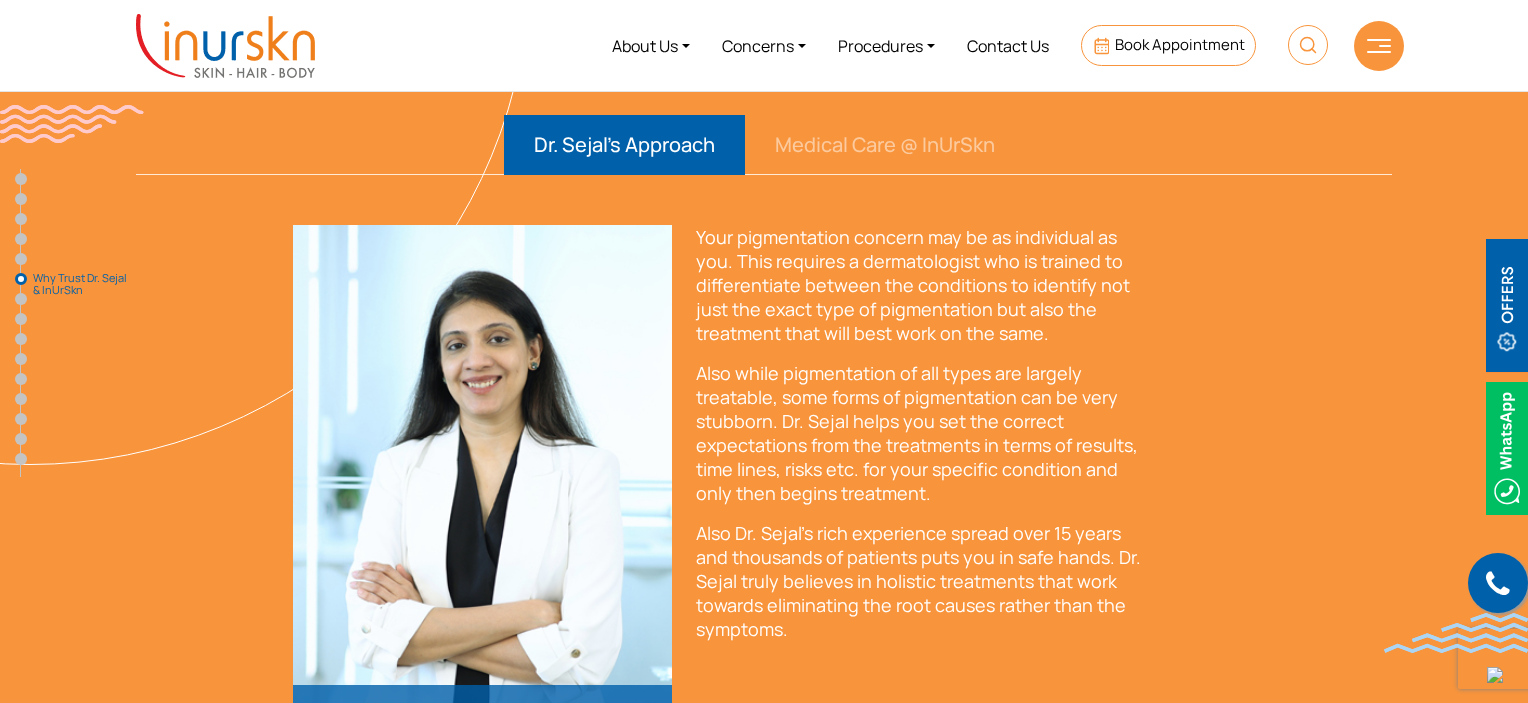 scroll, scrollTop: 5370, scrollLeft: 0, axis: vertical 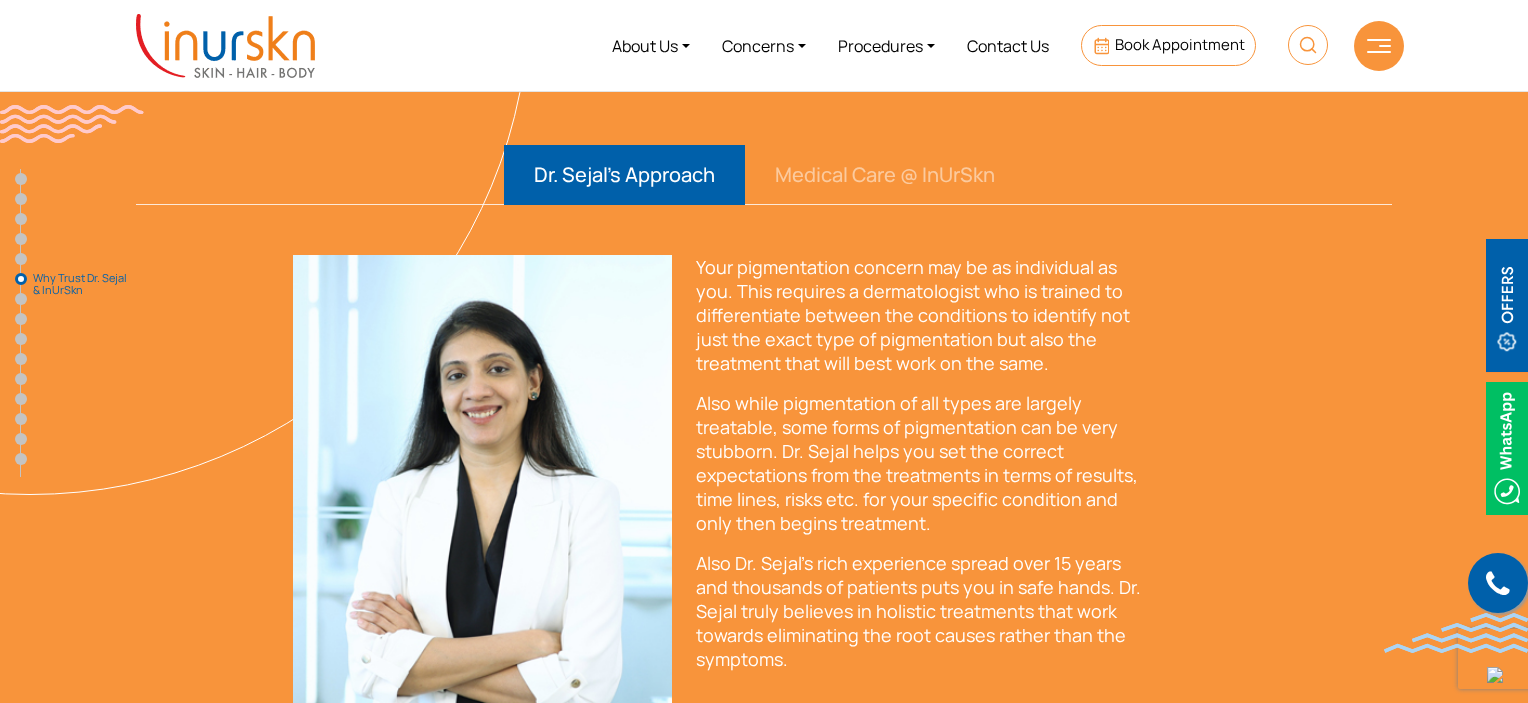 click on "Medical Care @ InUrSkn" at bounding box center [956, -2192] 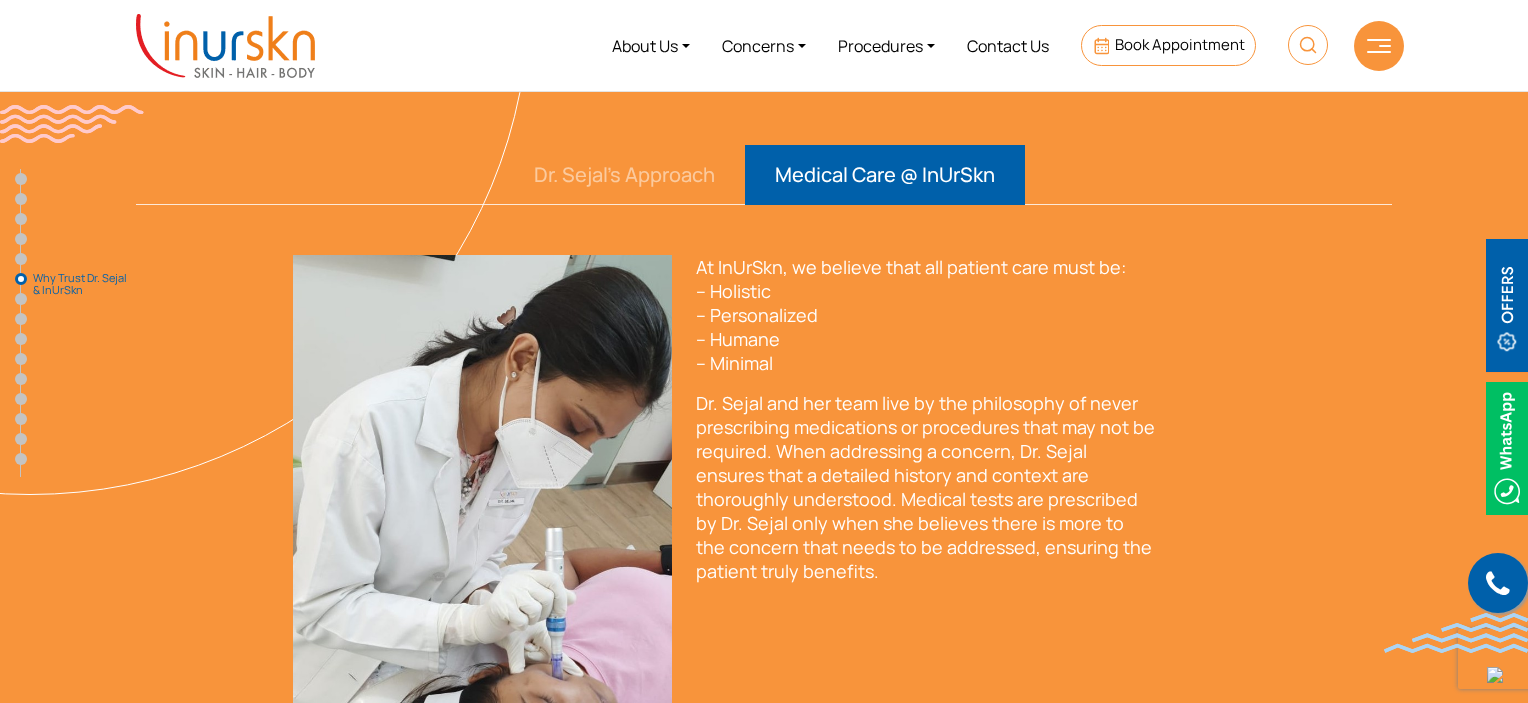 click on "Medical Care @ InUrSkn" at bounding box center (885, 175) 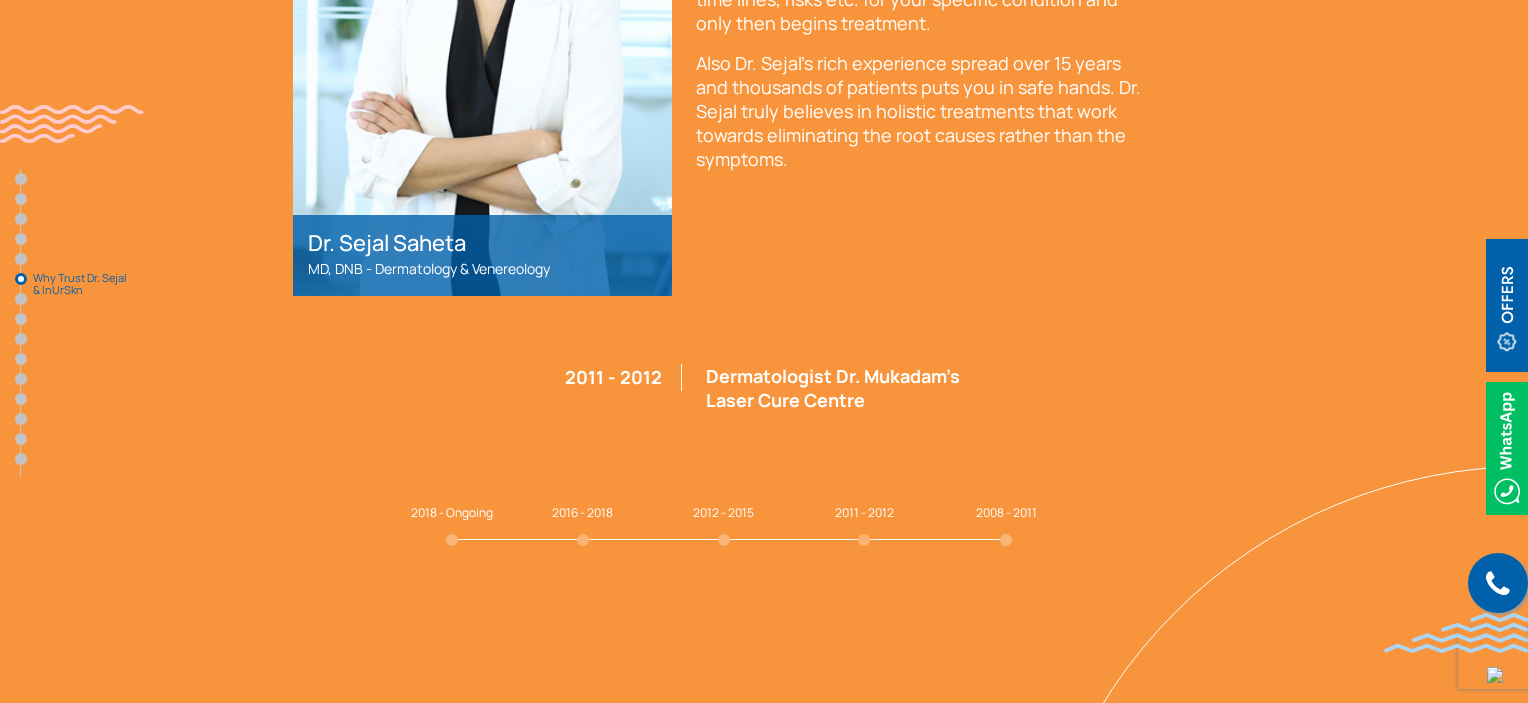 scroll, scrollTop: 6170, scrollLeft: 0, axis: vertical 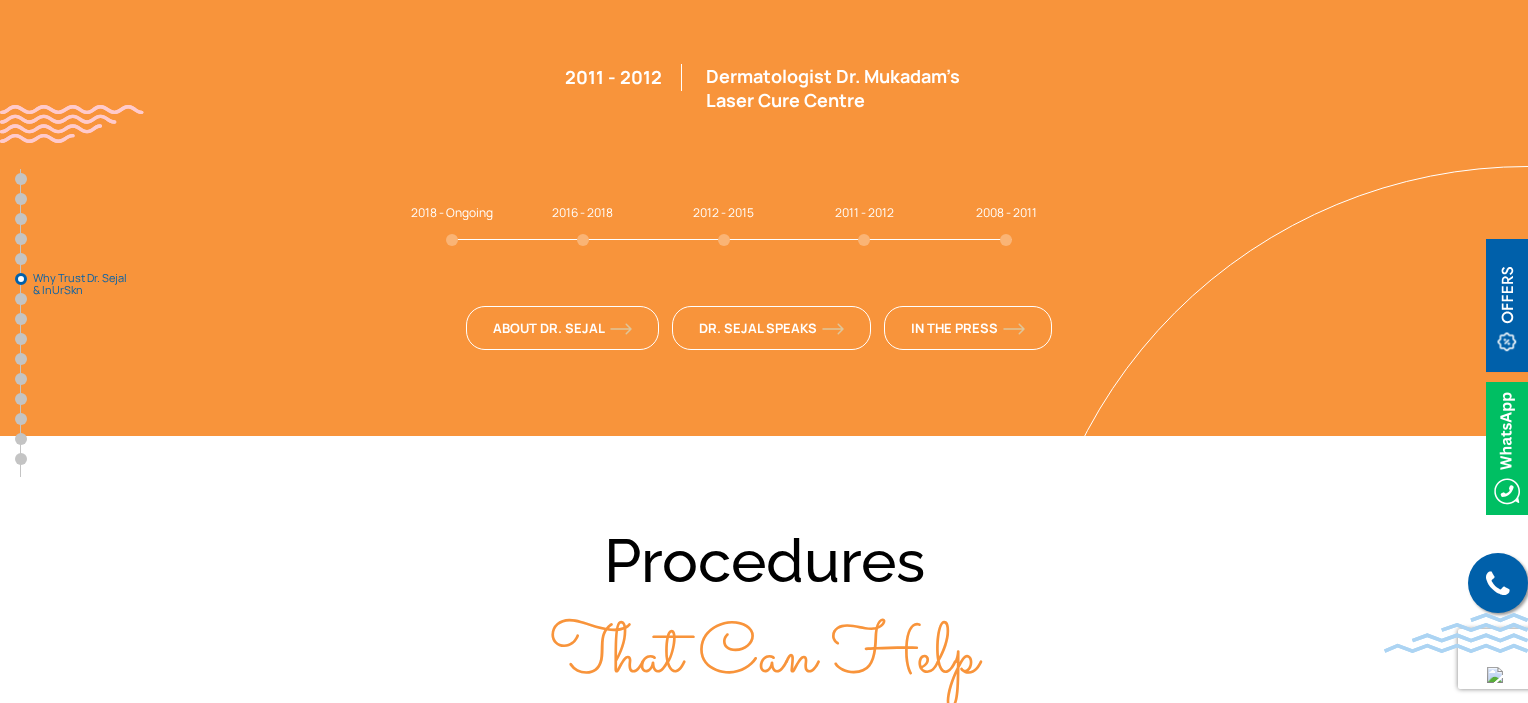click on "2011 - 2012" at bounding box center [864, -2222] 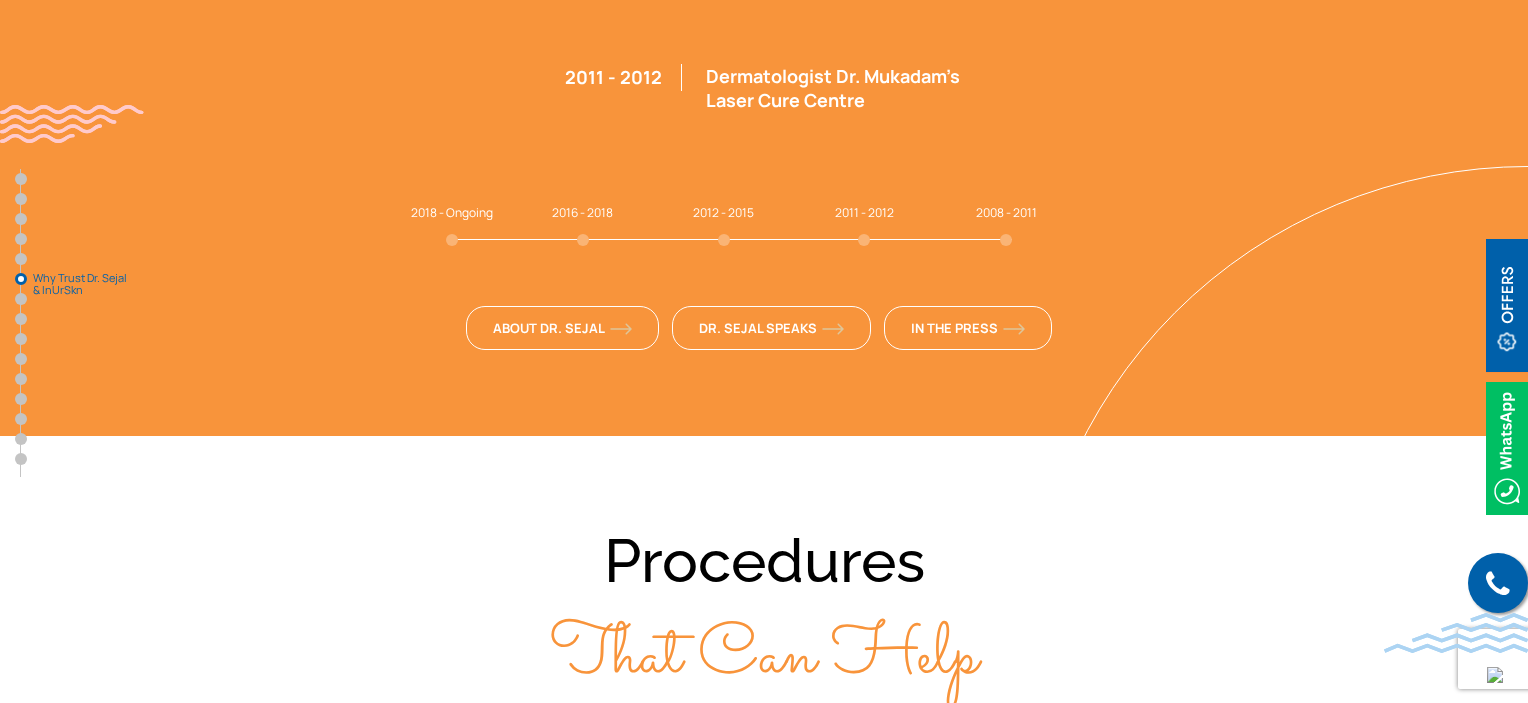 click on "Dr. Sejal Saheta
MD, DNB - Dermatology & Venereology
Your pigmentation concern may be as individual as you. This requires a dermatologist who is trained to differentiate between the conditions to identify not just the exact type of pigmentation but also the treatment that will best work on the same.
Also while pigmentation of all types are largely treatable, some forms of pigmentation can be very stubborn. Dr. Sejal helps you set the correct expectations from the treatments in terms of results, time lines, risks etc. for your specific condition and only then begins treatment." at bounding box center (764, -2496) 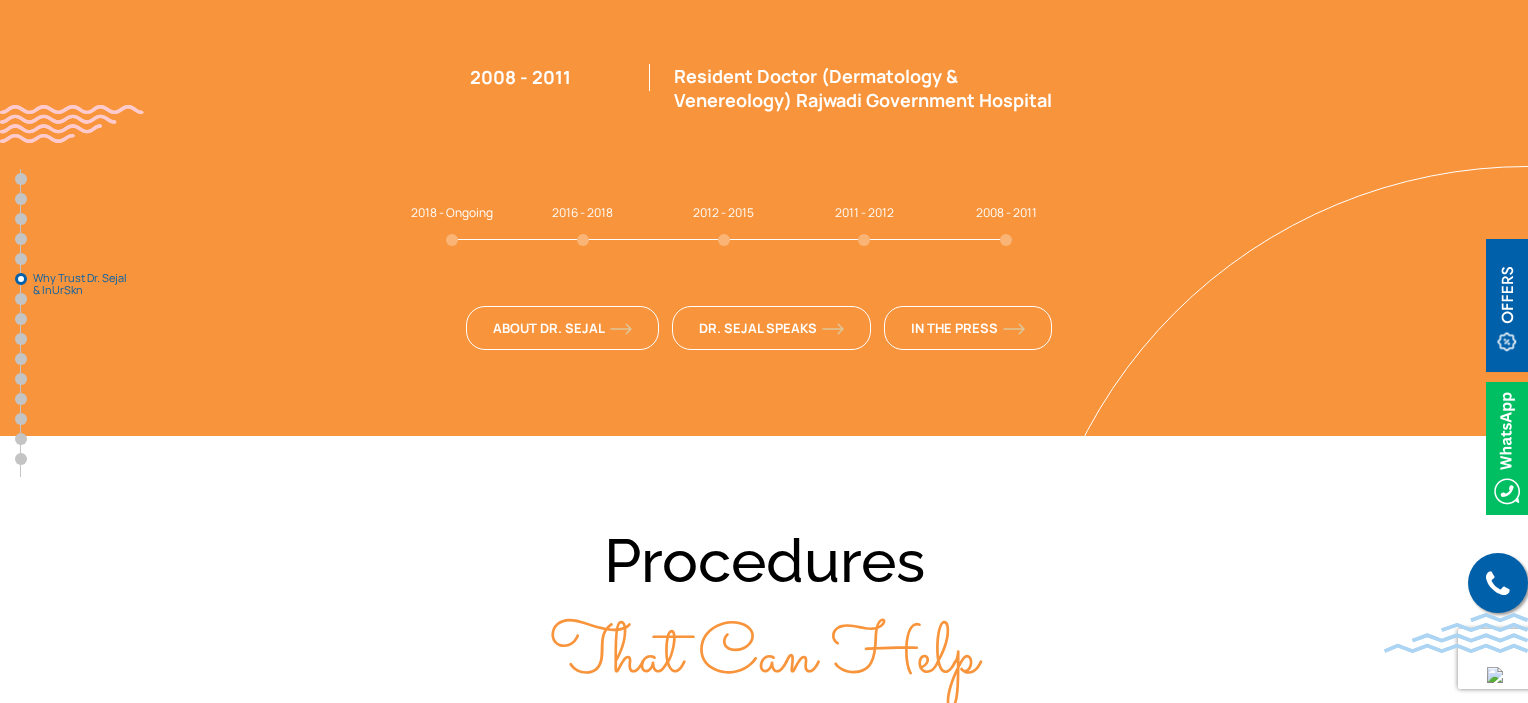 click on "Dr. Sejal Saheta
MD, DNB - Dermatology & Venereology
Your pigmentation concern may be as individual as you. This requires a dermatologist who is trained to differentiate between the conditions to identify not just the exact type of pigmentation but also the treatment that will best work on the same.
Also while pigmentation of all types are largely treatable, some forms of pigmentation can be very stubborn. Dr. Sejal helps you set the correct expectations from the treatments in terms of results, time lines, risks etc. for your specific condition and only then begins treatment." at bounding box center (764, -2496) 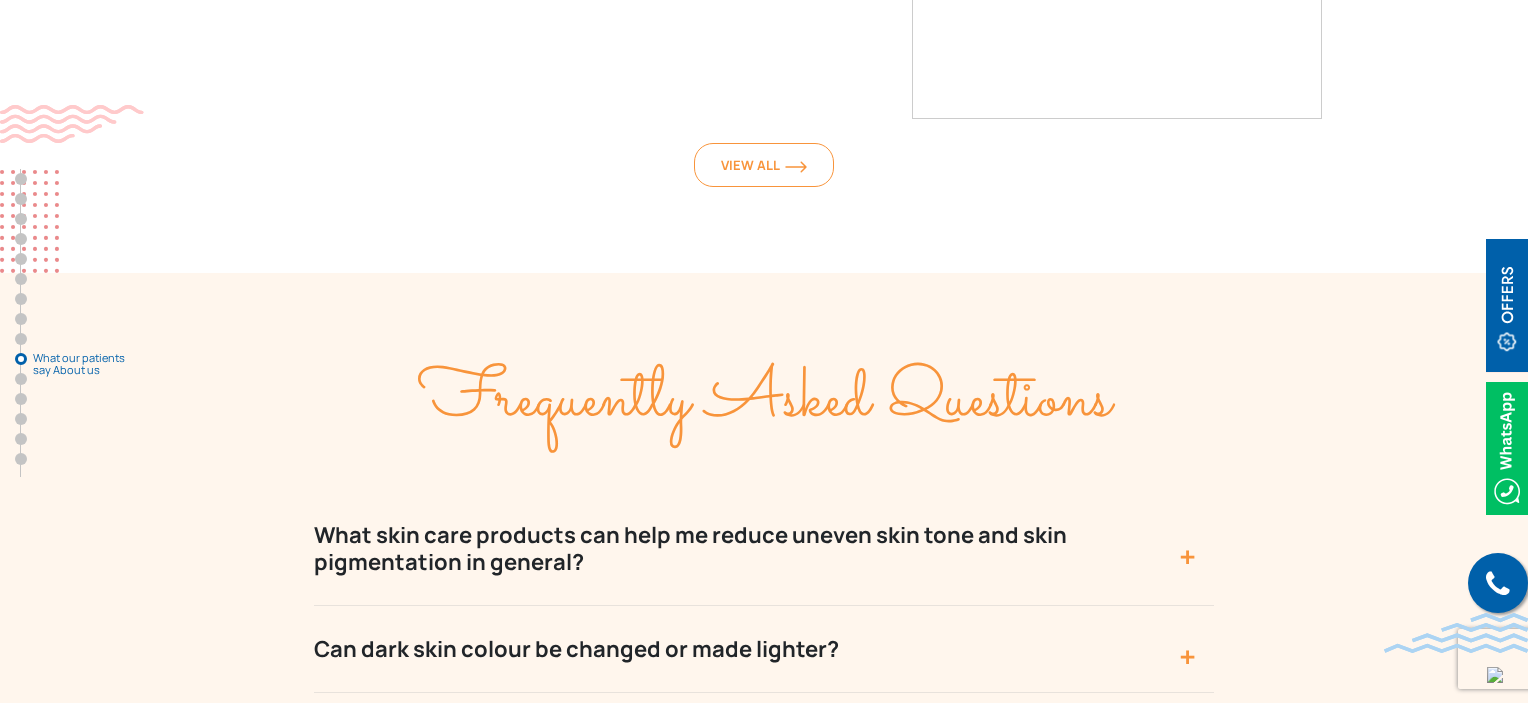 scroll, scrollTop: 9770, scrollLeft: 0, axis: vertical 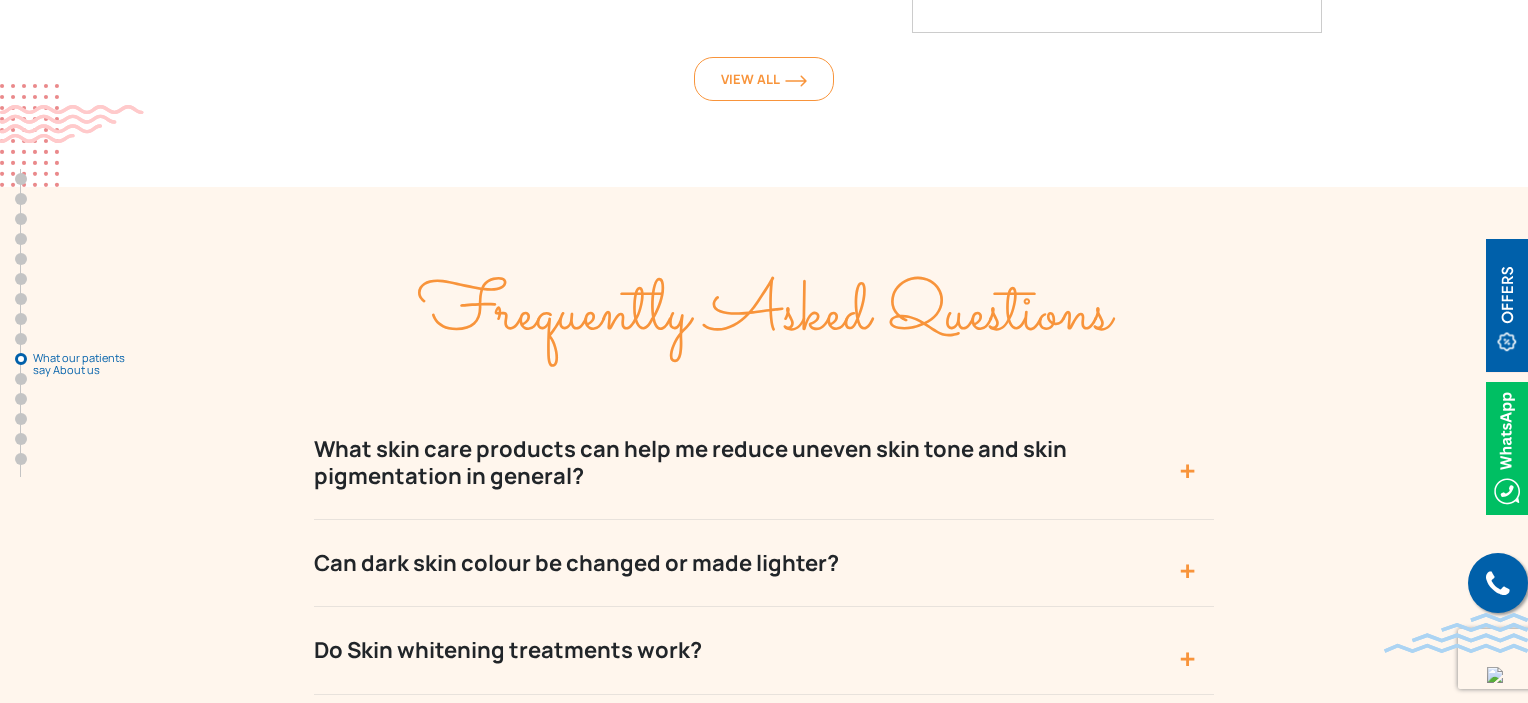 click on "What skin care products can help me reduce uneven skin tone and skin pigmentation in general?" at bounding box center (764, 463) 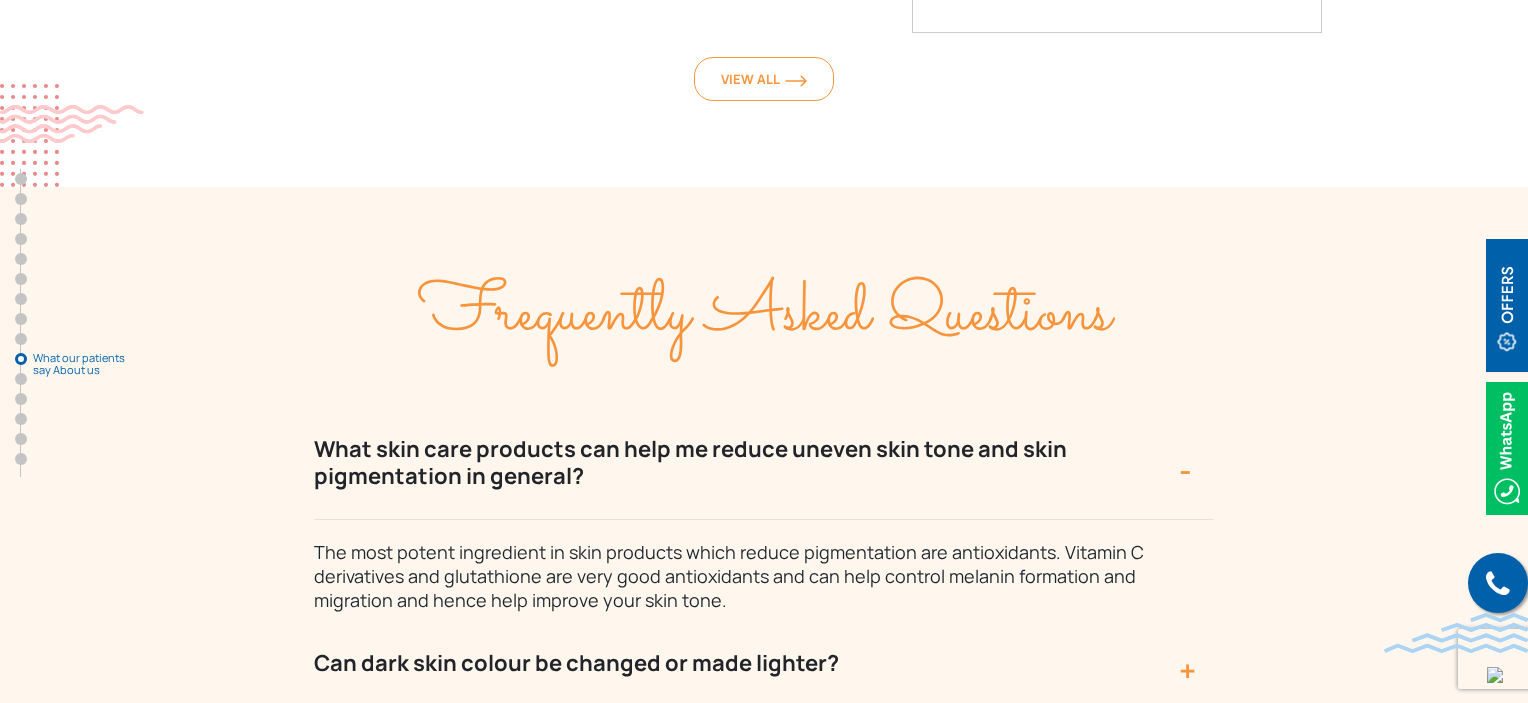 scroll, scrollTop: 10270, scrollLeft: 0, axis: vertical 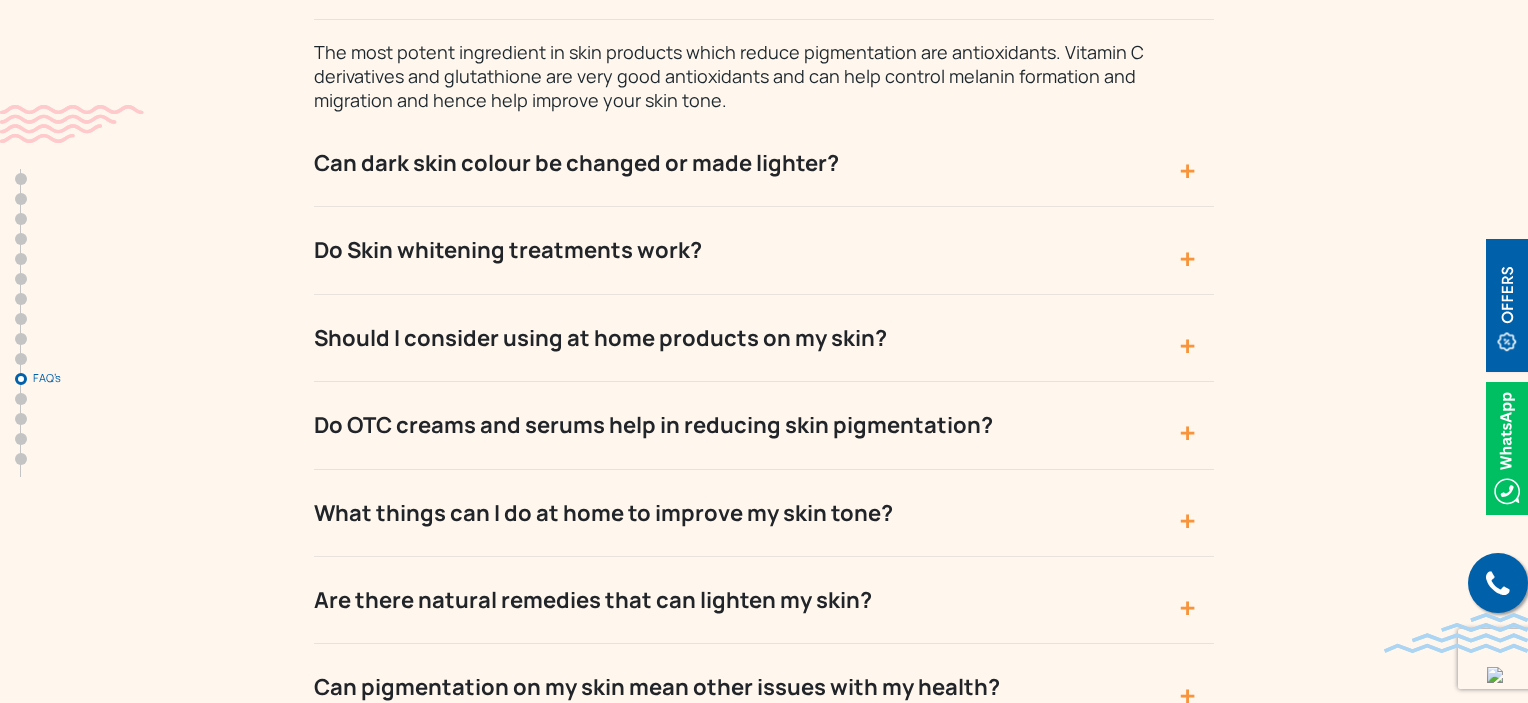 click on "Do OTC creams and serums help in reducing skin pigmentation?" at bounding box center [764, 425] 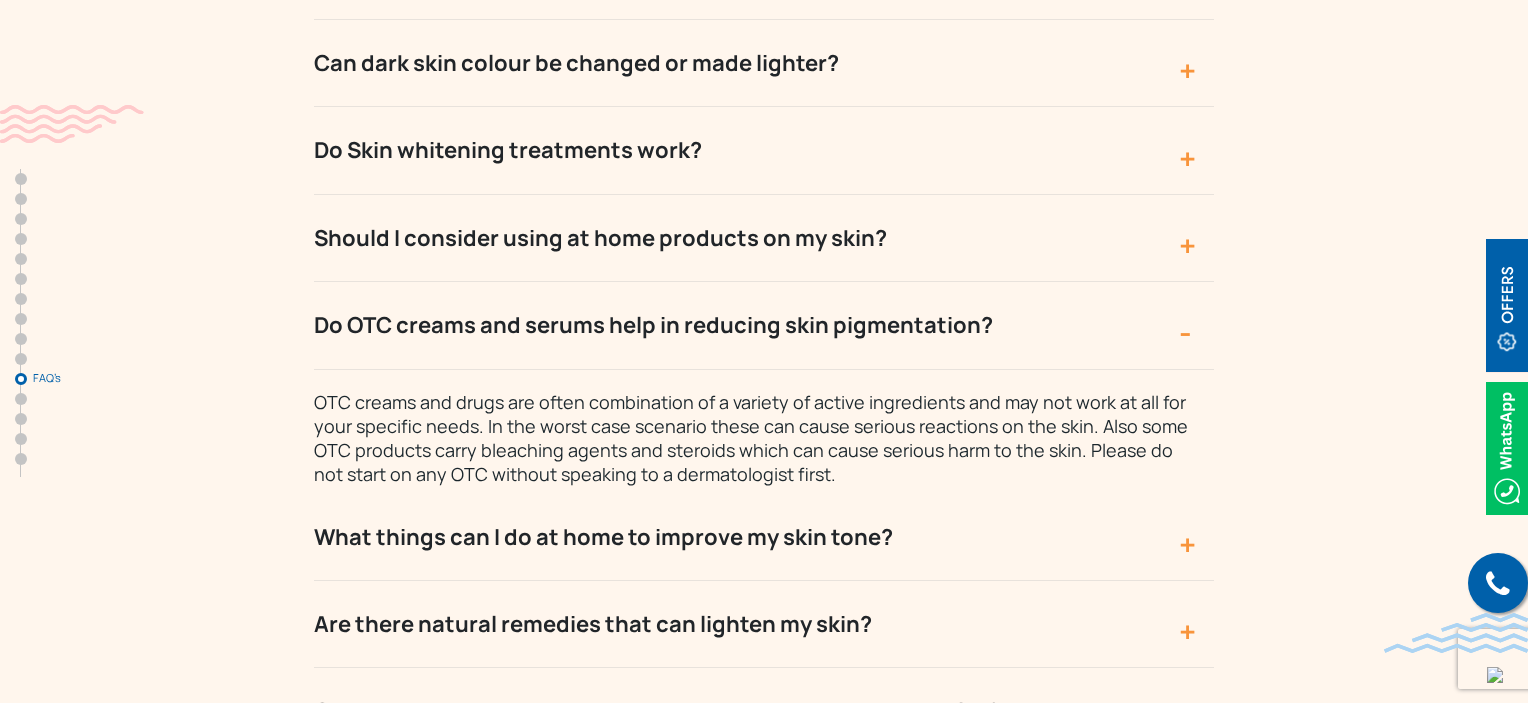 click on "What things can I do at home to improve my skin tone?" at bounding box center [764, 537] 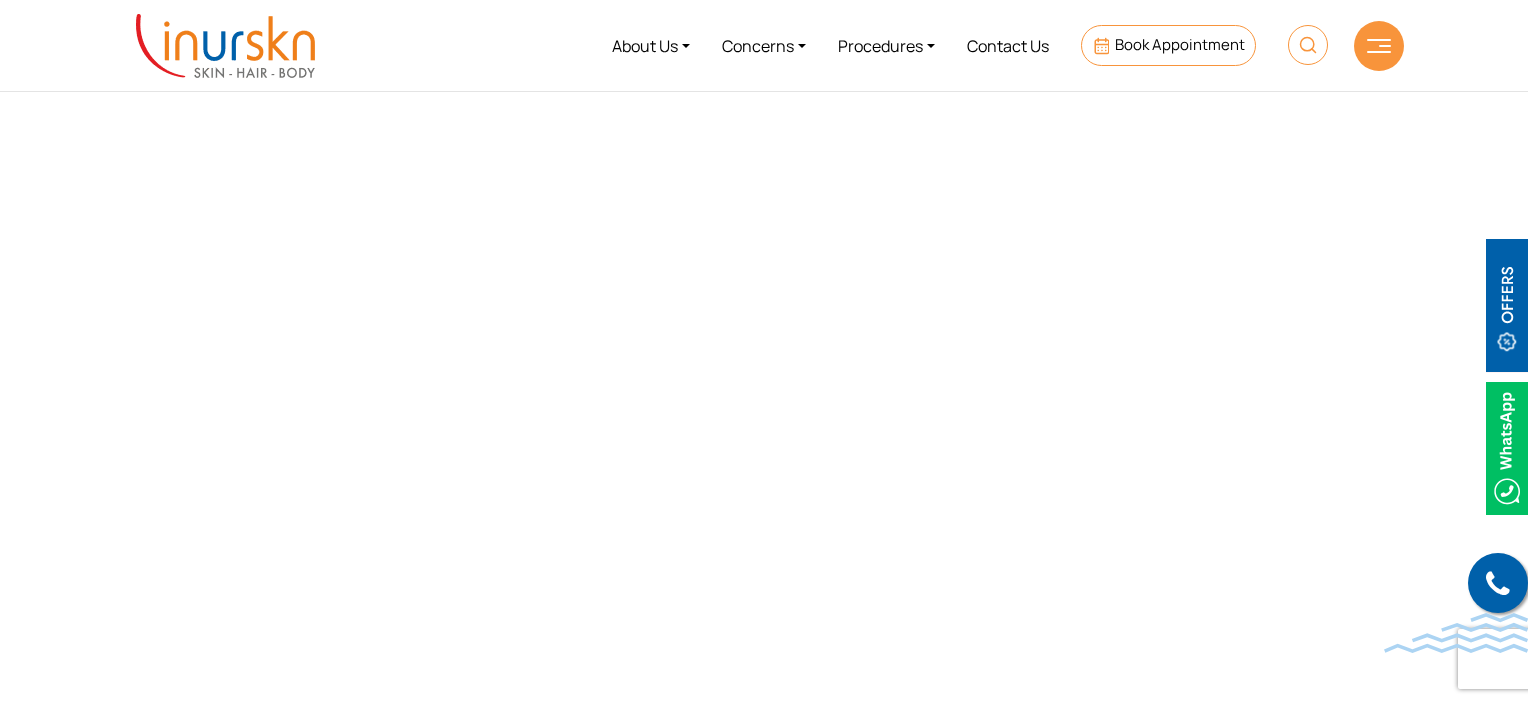 scroll, scrollTop: 1600, scrollLeft: 0, axis: vertical 